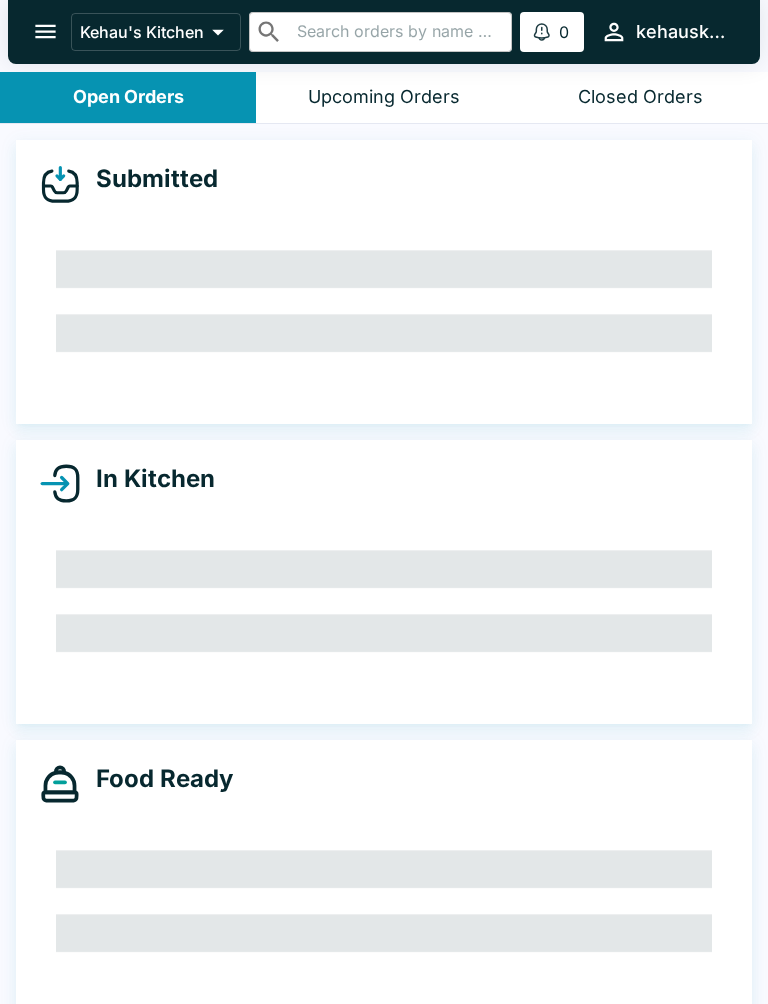 scroll, scrollTop: 0, scrollLeft: 0, axis: both 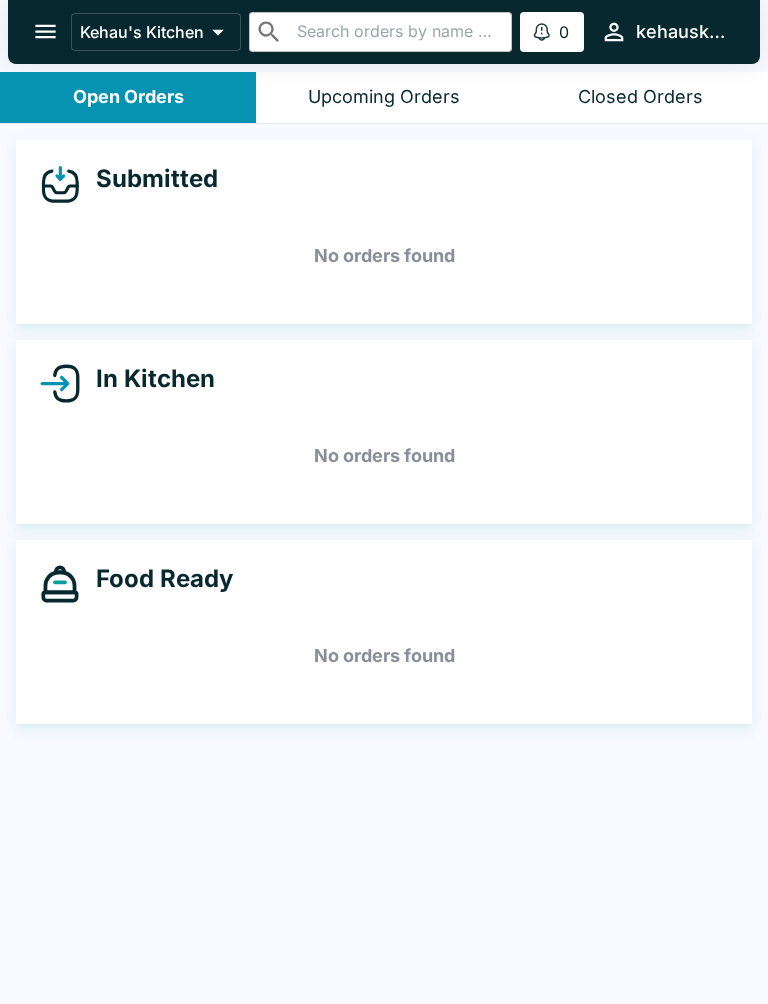 click 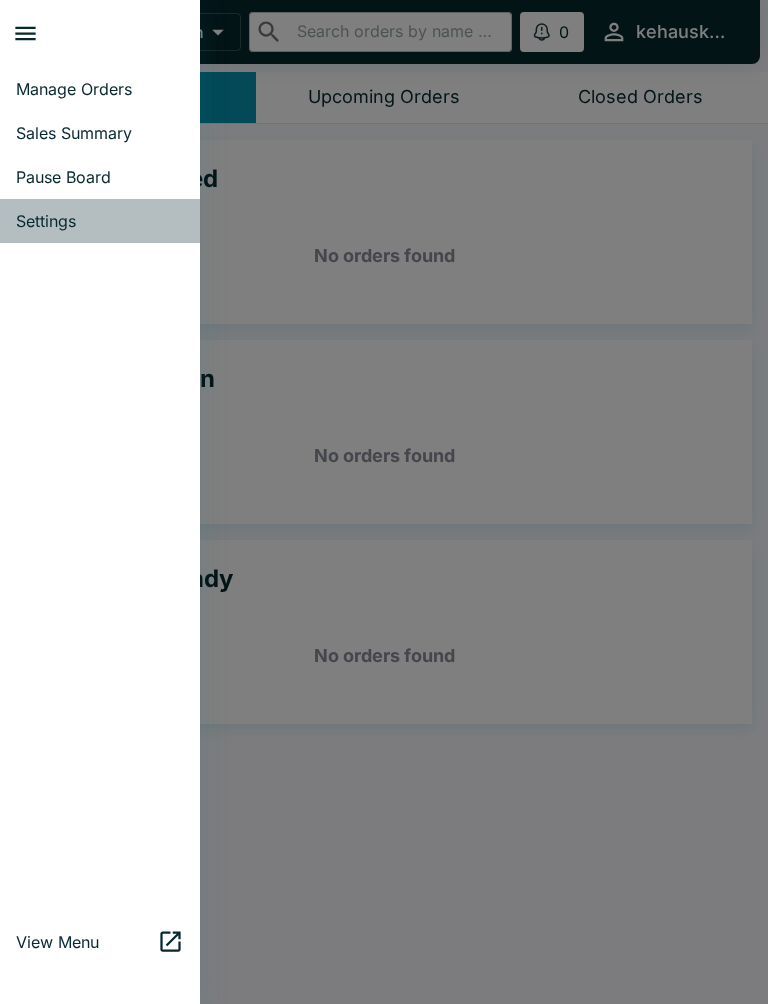 click on "Settings" at bounding box center [100, 221] 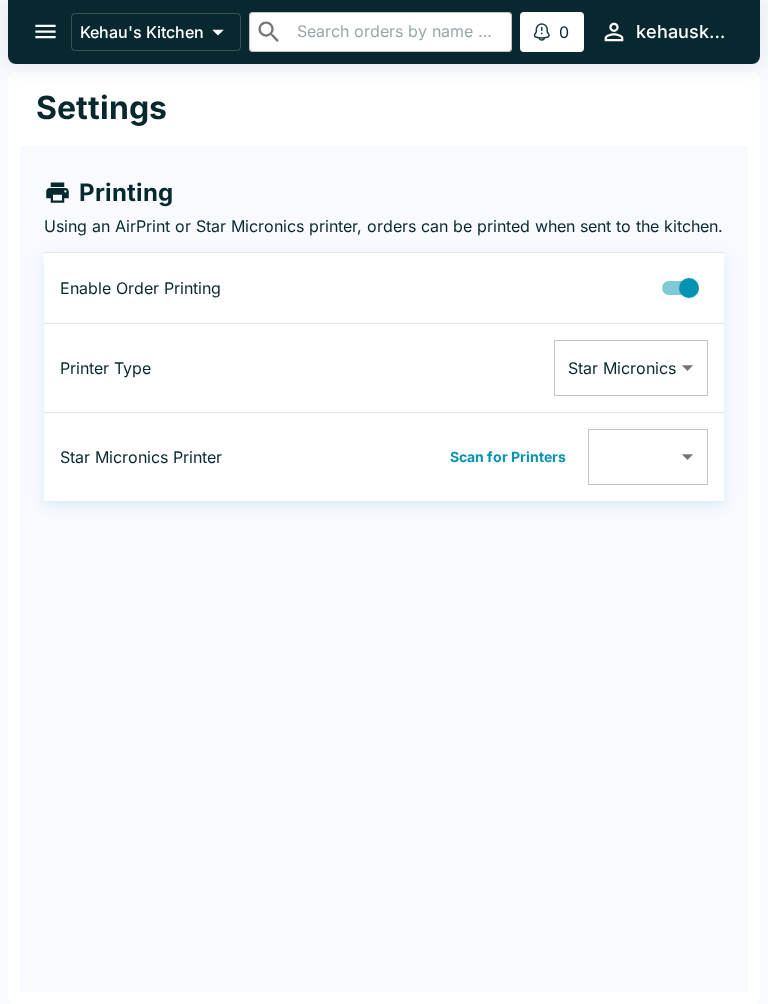 click on "Kehau's Kitchen ​ ​ 0 Alerts kehauskitchen Settings Printing Using an AirPrint or Star Micronics printer, orders can be printed when sent to the kitchen. Enable Order Printing Printer Type Star Micronics Star Micronics ​ Star Micronics Printer Scan for Printers ​ ​ Beluga Kitchen | Kehau's Kitchen Manage Orders Sales Summary Pause Board Settings View Menu Logout" at bounding box center (384, 502) 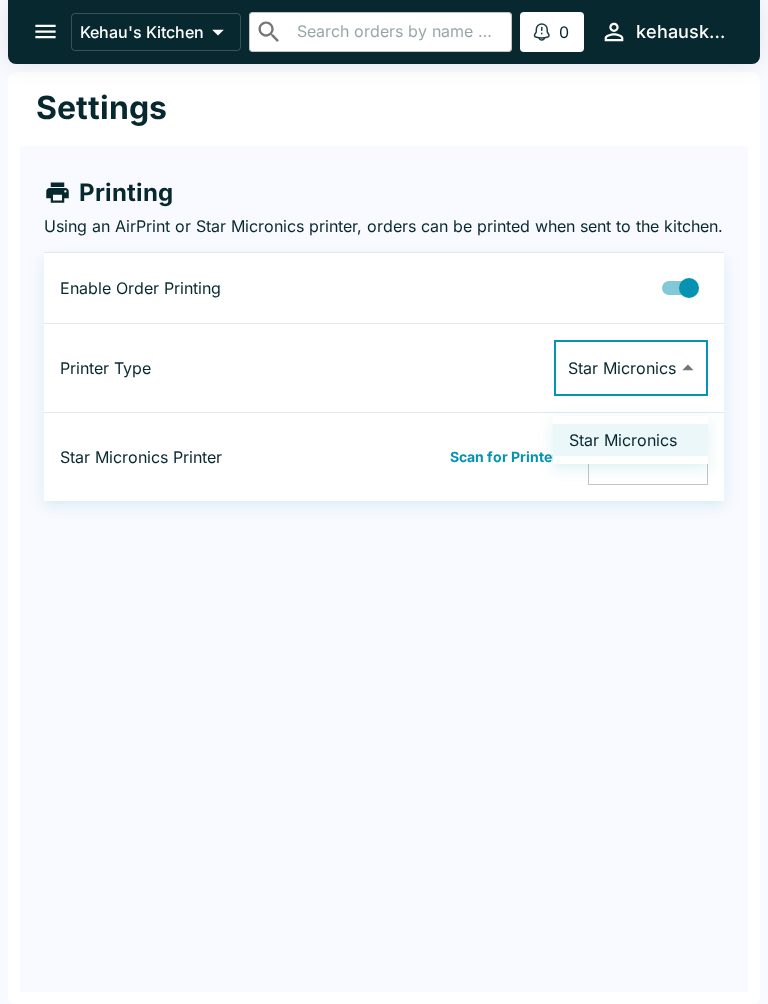 click at bounding box center [384, 502] 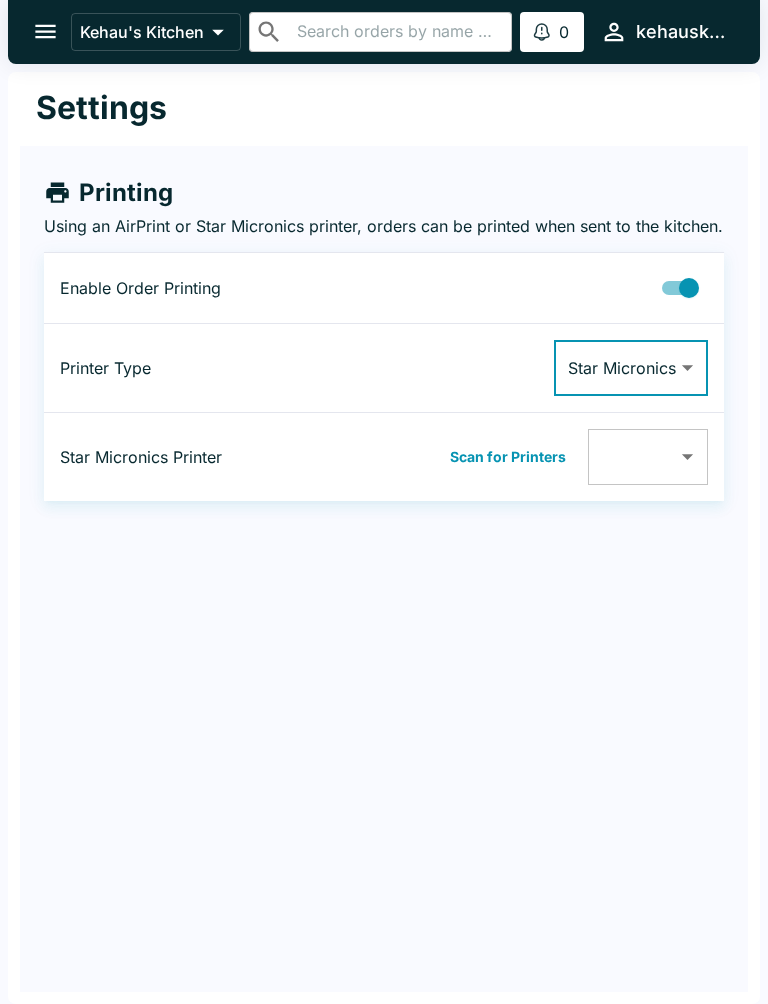 click on "Kehau's Kitchen ​ ​ 0 Alerts kehauskitchen Settings Printing Using an AirPrint or Star Micronics printer, orders can be printed when sent to the kitchen. Enable Order Printing Printer Type Star Micronics Star Micronics ​ Star Micronics Printer Scan for Printers ​ ​ Beluga Kitchen | Kehau's Kitchen Manage Orders Sales Summary Pause Board Settings View Menu Logout" at bounding box center (384, 502) 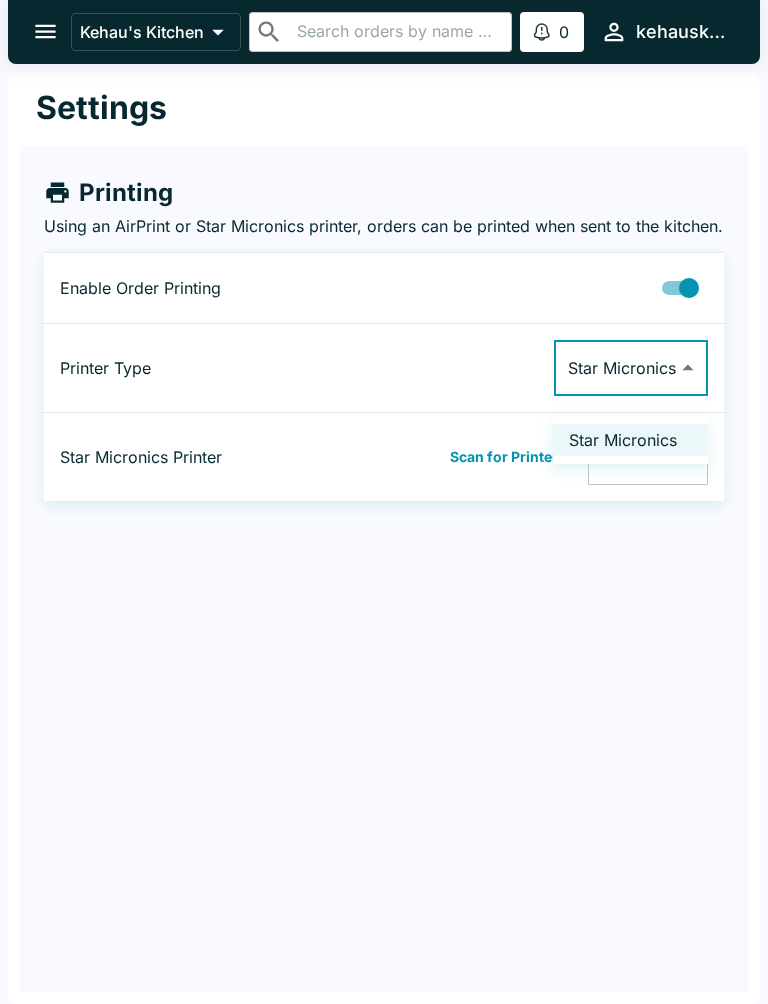 click at bounding box center (384, 502) 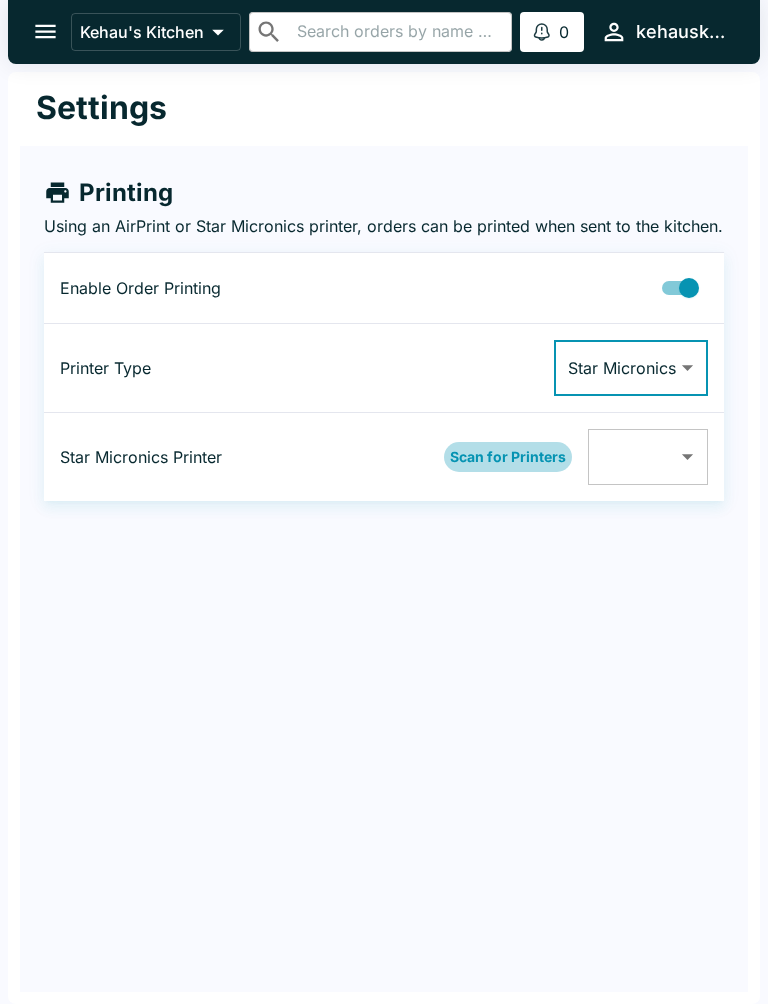 click on "Scan for Printers" at bounding box center (508, 457) 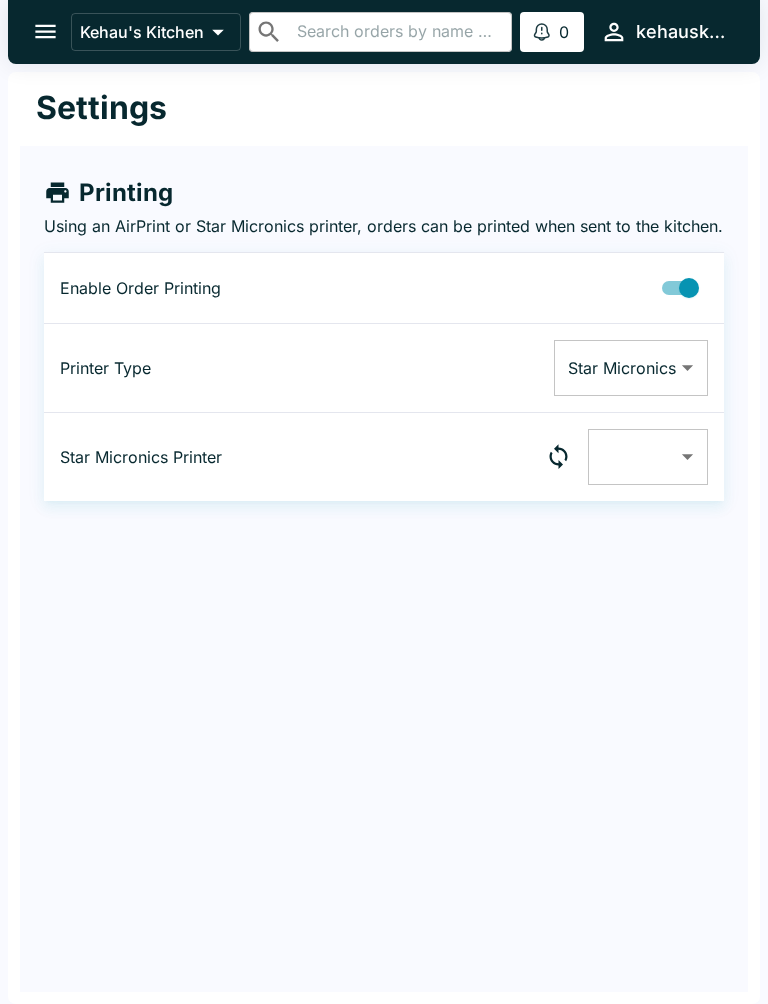 click on "Printer Type" at bounding box center (206, 368) 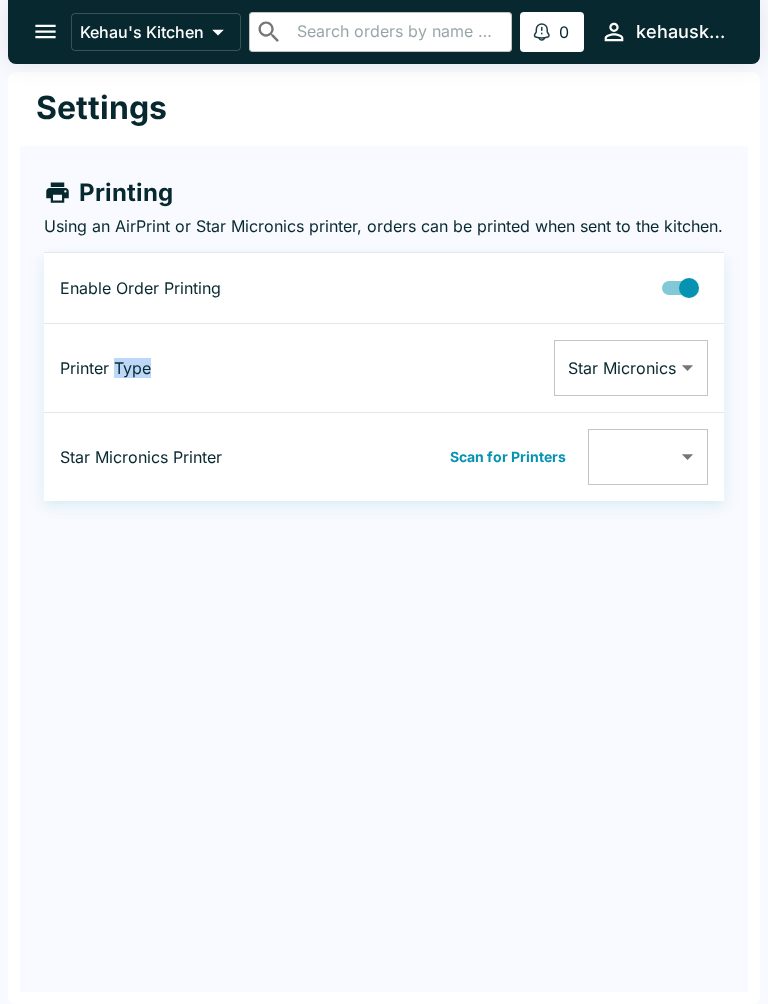 click on "Printer Type" at bounding box center (174, 368) 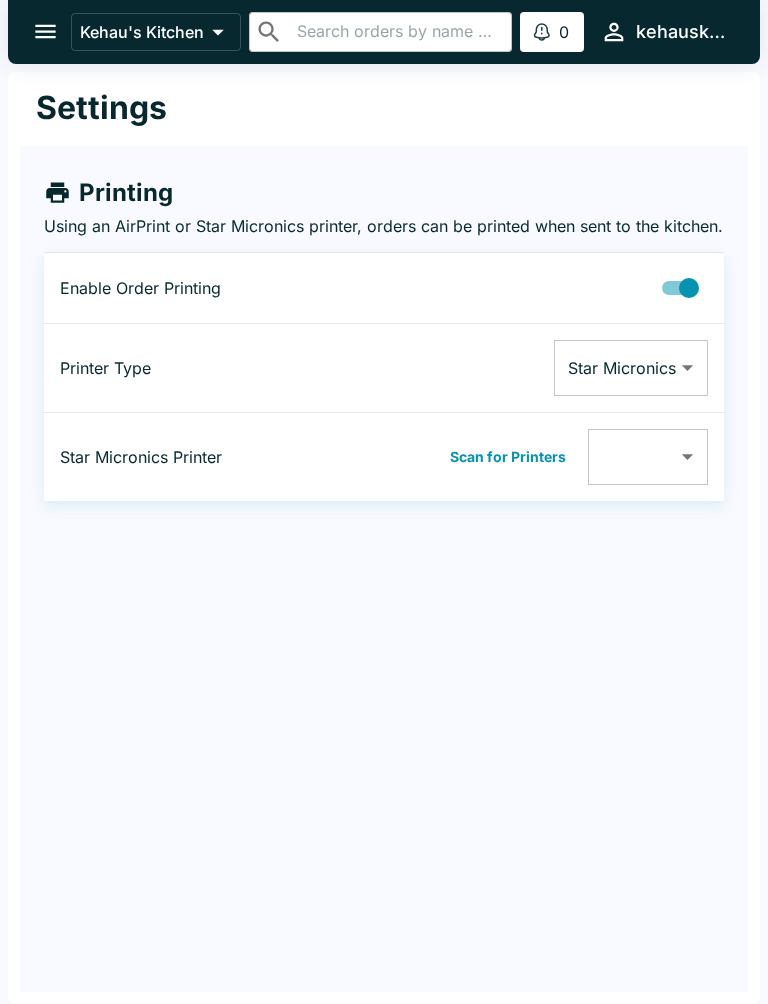 click on "Printer Type" at bounding box center [174, 368] 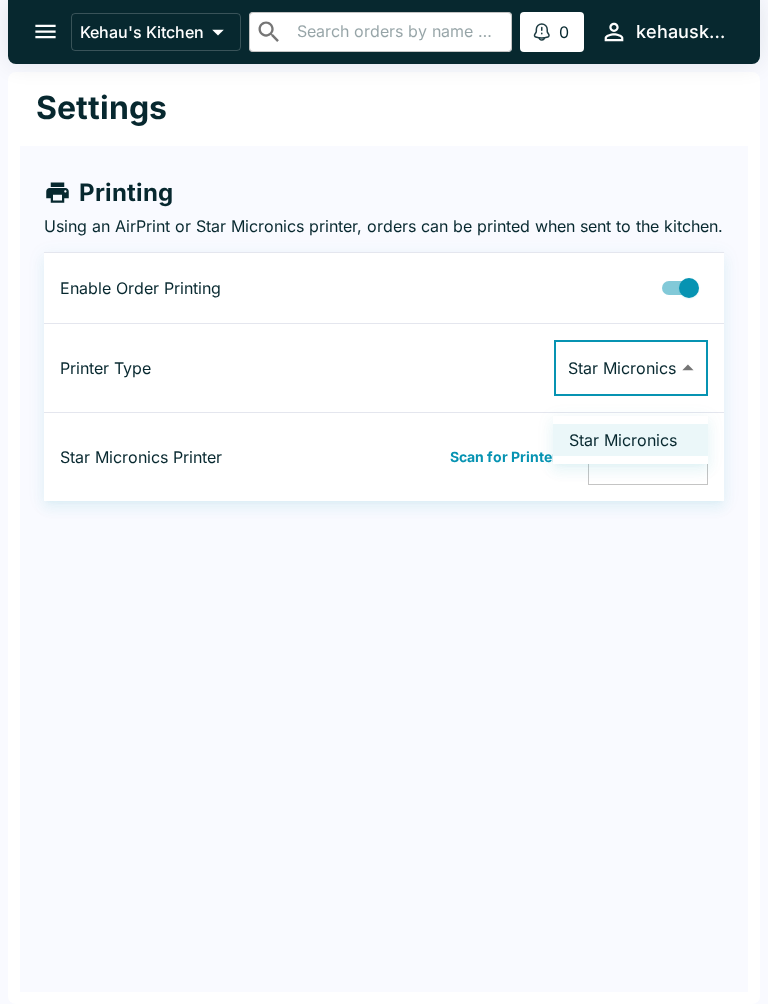 click on "Star Micronics" at bounding box center (630, 440) 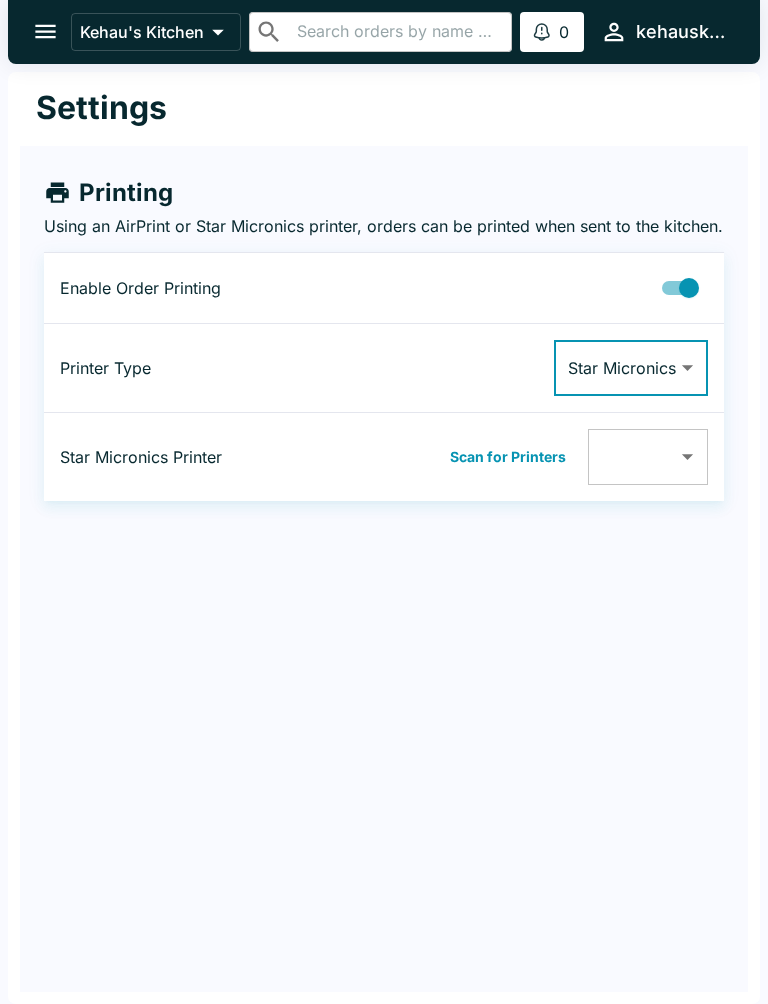 click on "Printer Type" at bounding box center [174, 368] 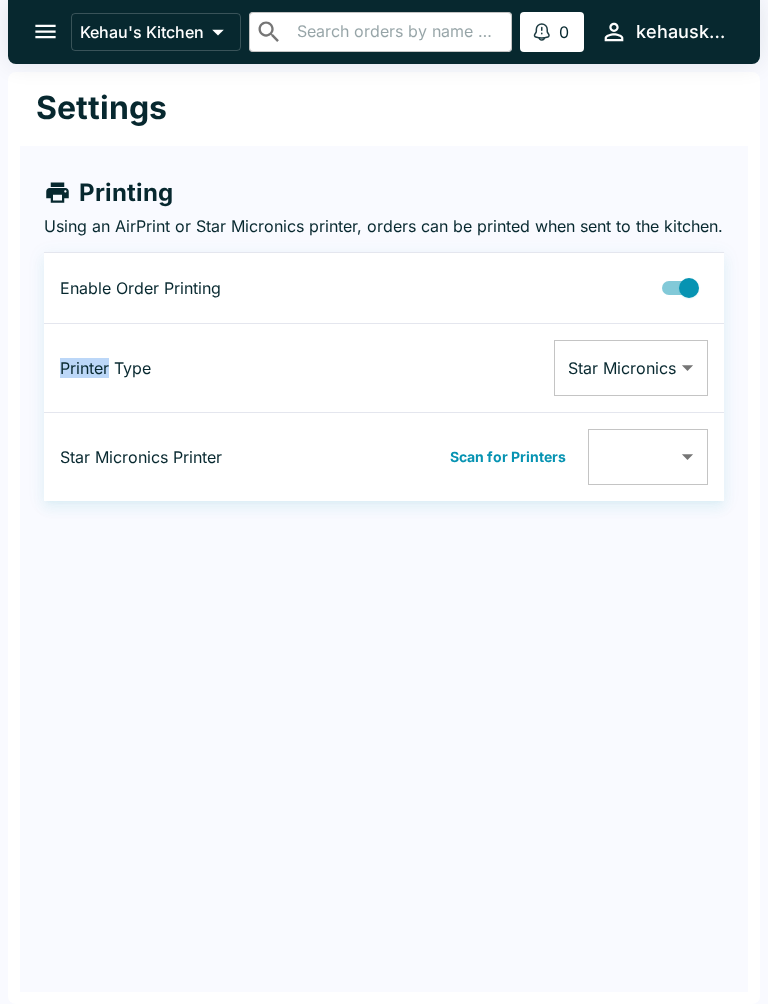 click on "Printer Type" at bounding box center [174, 368] 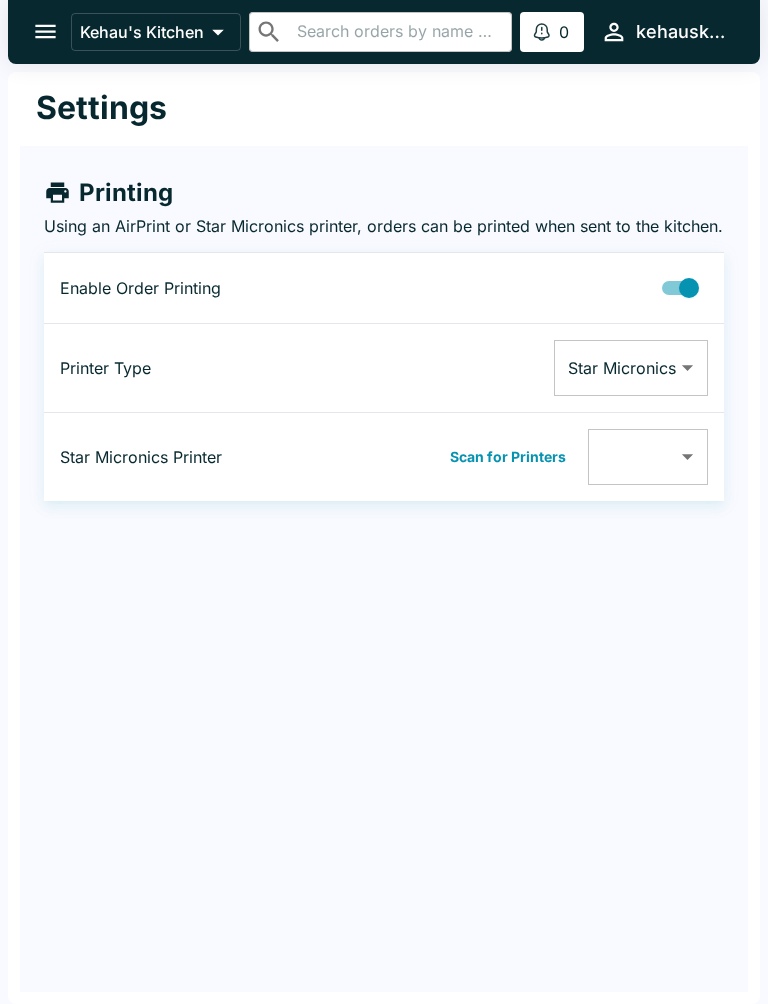 click on "Kehau's Kitchen ​ ​ 0 Alerts kehauskitchen Settings Printing Using an AirPrint or Star Micronics printer, orders can be printed when sent to the kitchen. Enable Order Printing Printer Type Star Micronics Star Micronics ​ Star Micronics Printer Scan for Printers ​ ​ Beluga Kitchen | Kehau's Kitchen Manage Orders Sales Summary Pause Board Settings View Menu Logout" at bounding box center (384, 502) 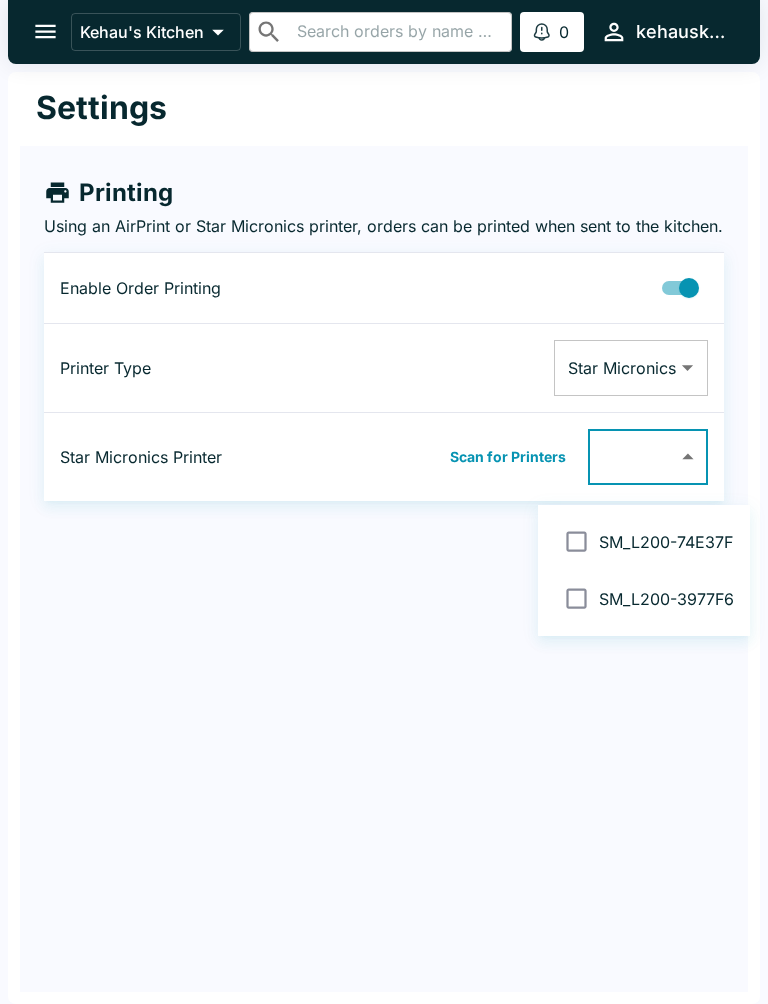 click at bounding box center [384, 502] 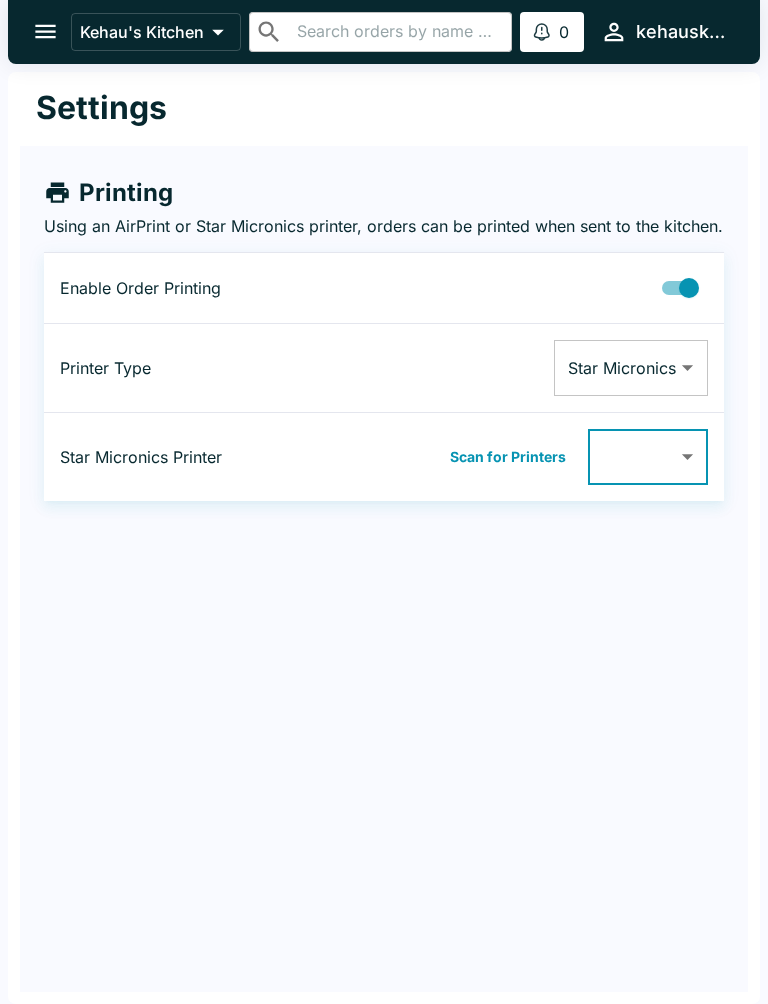 click on "Printer Type" at bounding box center (174, 368) 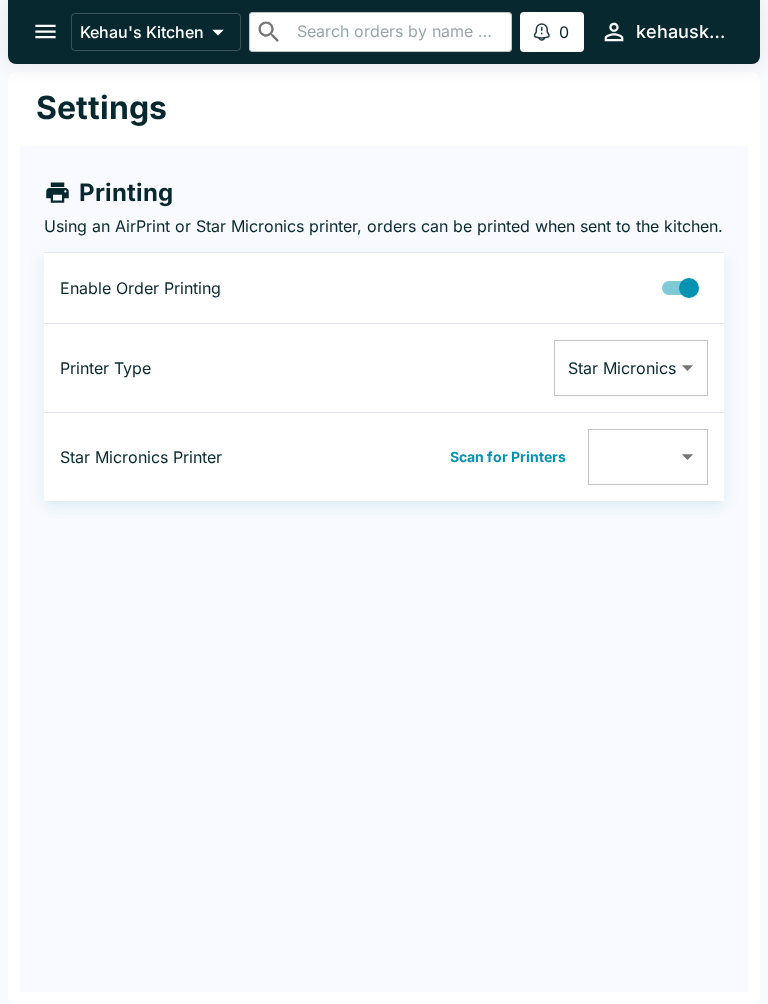 click on "Printer Type" at bounding box center [174, 368] 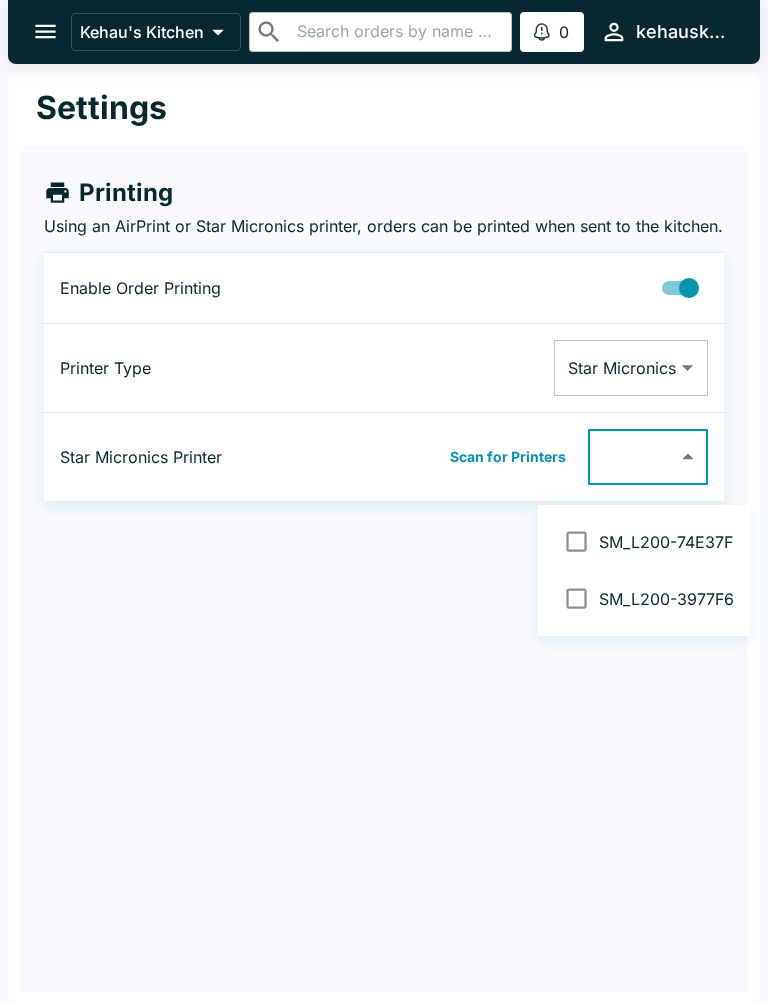 click on "SM_L200-74E37F" at bounding box center (644, 541) 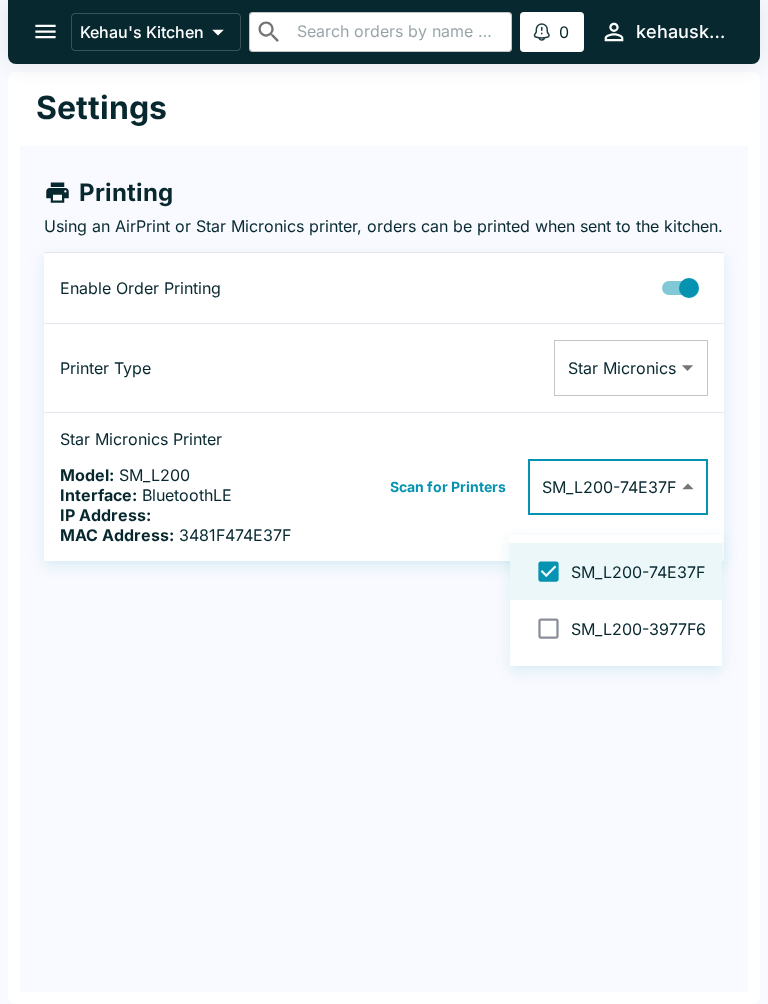 click at bounding box center [548, 571] 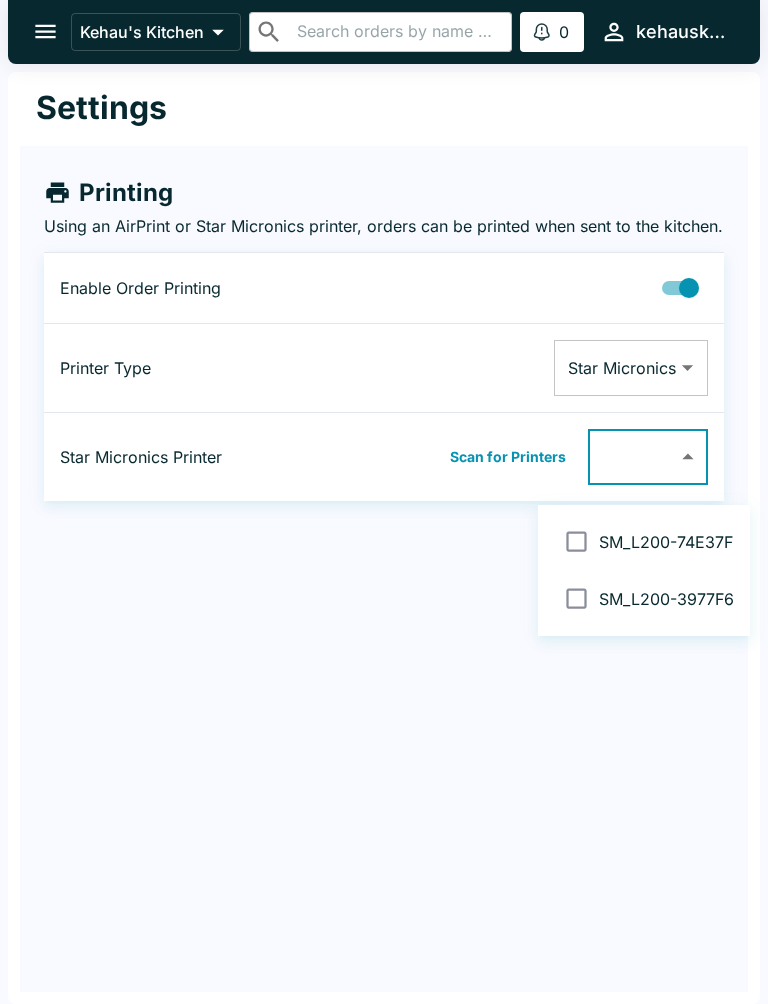 click at bounding box center (576, 541) 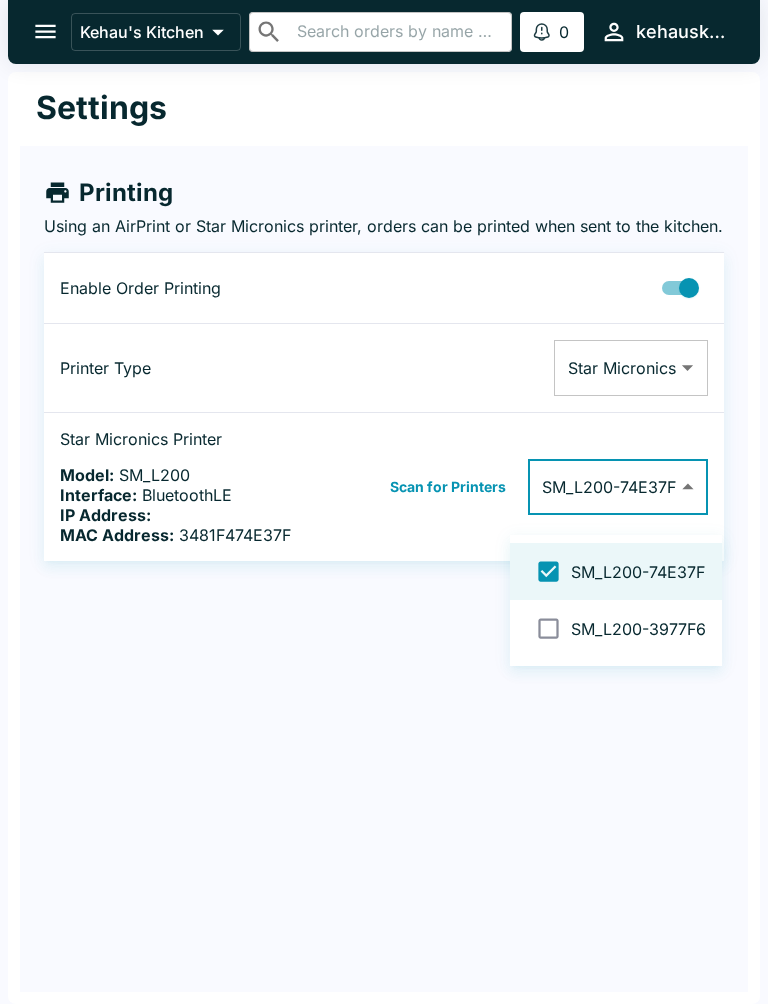 click at bounding box center (384, 502) 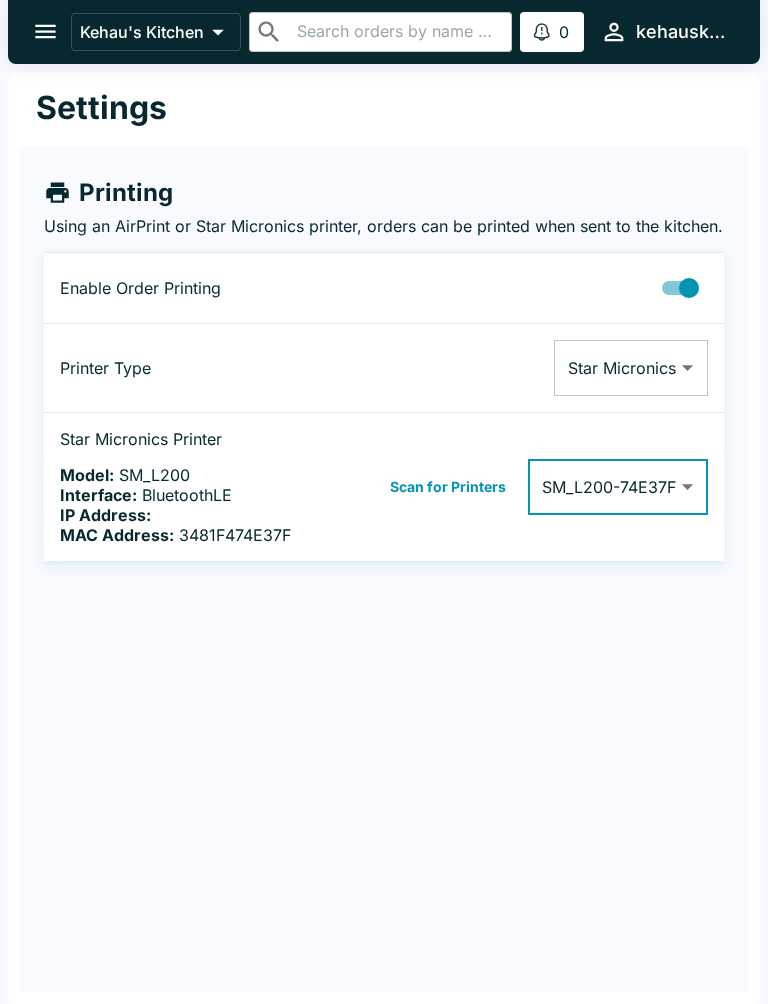click at bounding box center [689, 288] 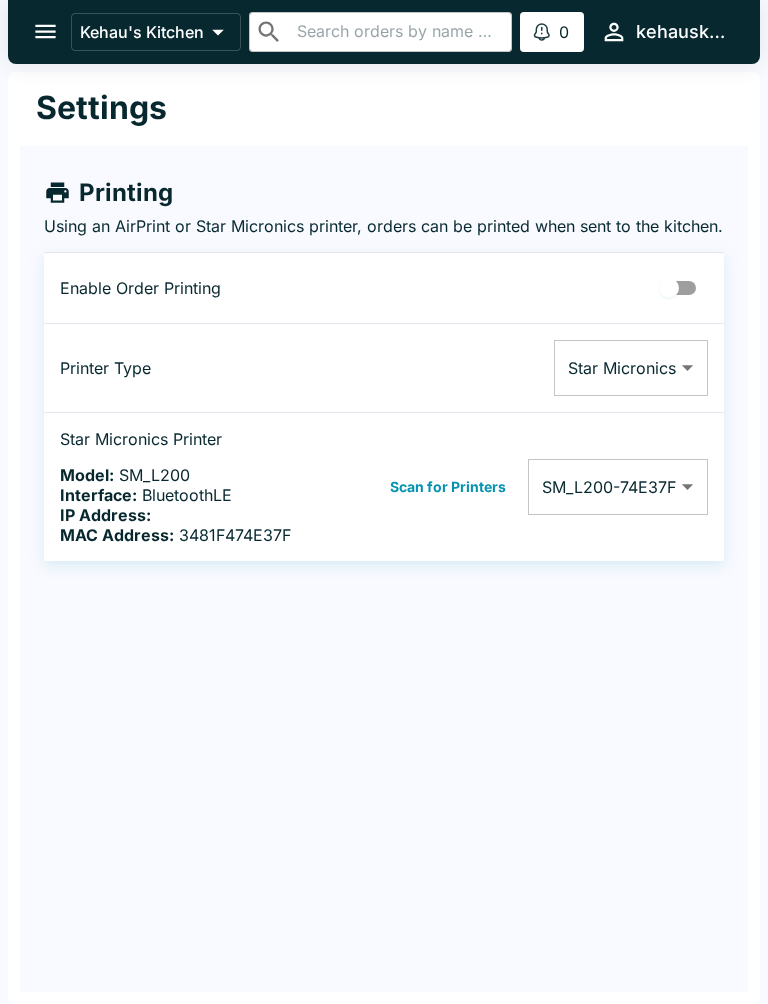 click at bounding box center (669, 288) 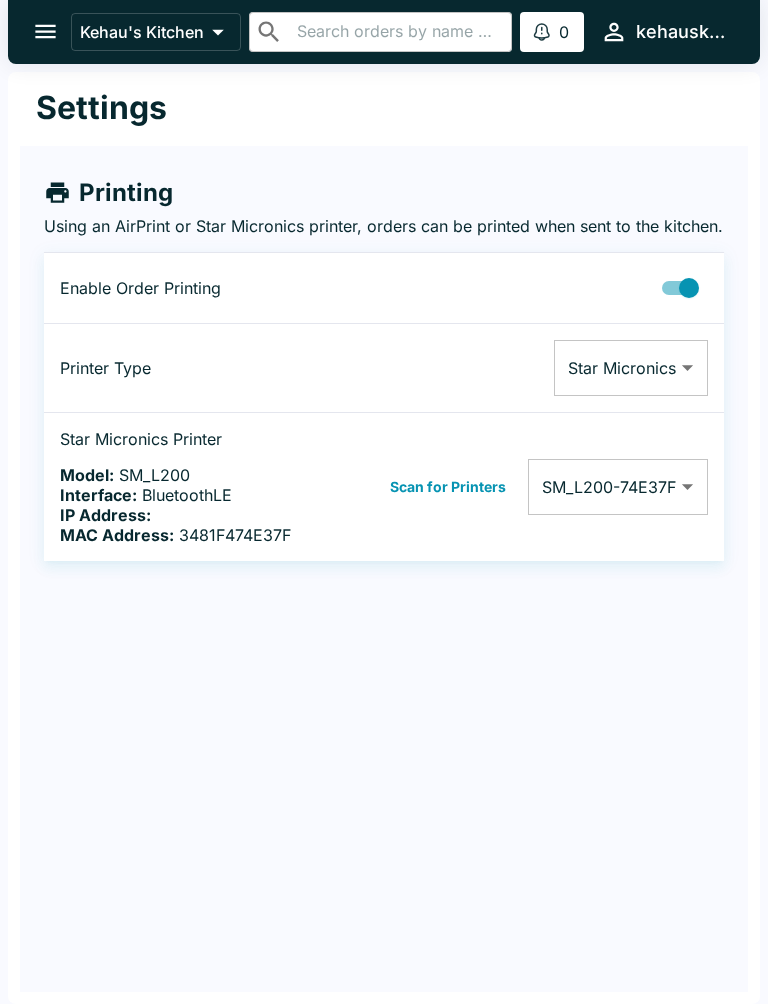 click at bounding box center [689, 288] 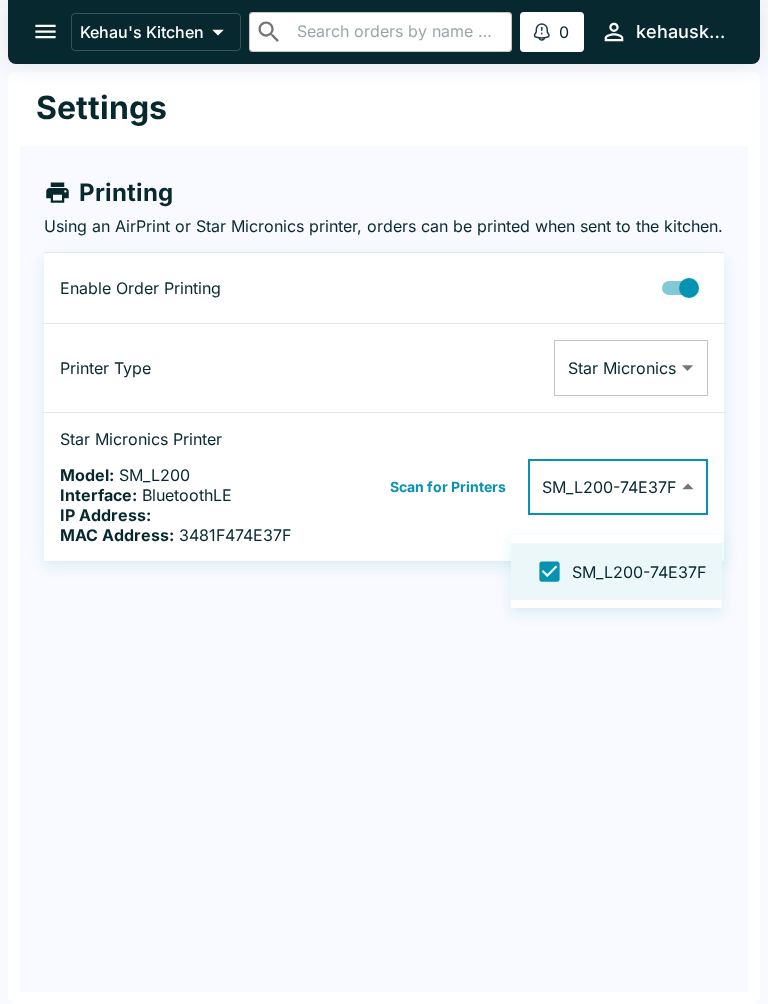 click at bounding box center (384, 502) 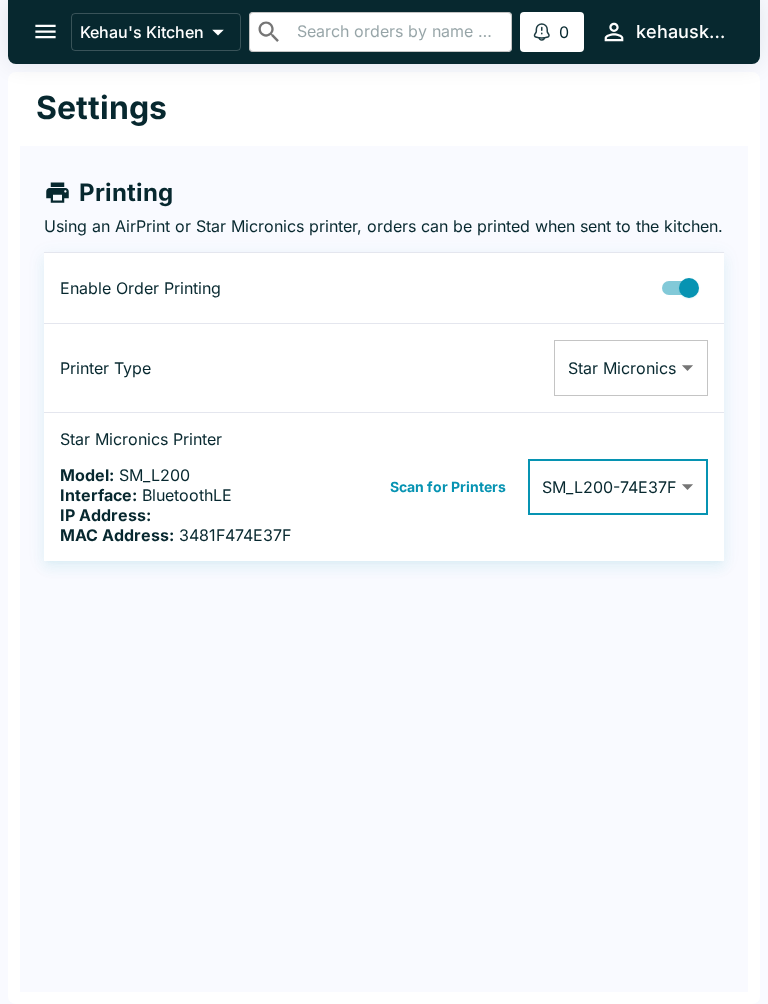 click on "Kehau's Kitchen ​ ​ 0 Alerts kehauskitchen Settings Printing Using an AirPrint or Star Micronics printer, orders can be printed when sent to the kitchen. Enable Order Printing Printer Type Star Micronics Star Micronics ​ Star Micronics Printer Model:   SM_L200 Interface:   BluetoothLE IP Address:   MAC Address:   3481F474E37F Scan for Printers SM_L200-74E37F 3481F474E37F ​ Beluga Kitchen | Kehau's Kitchen Manage Orders Sales Summary Pause Board Settings View Menu Logout" at bounding box center [384, 502] 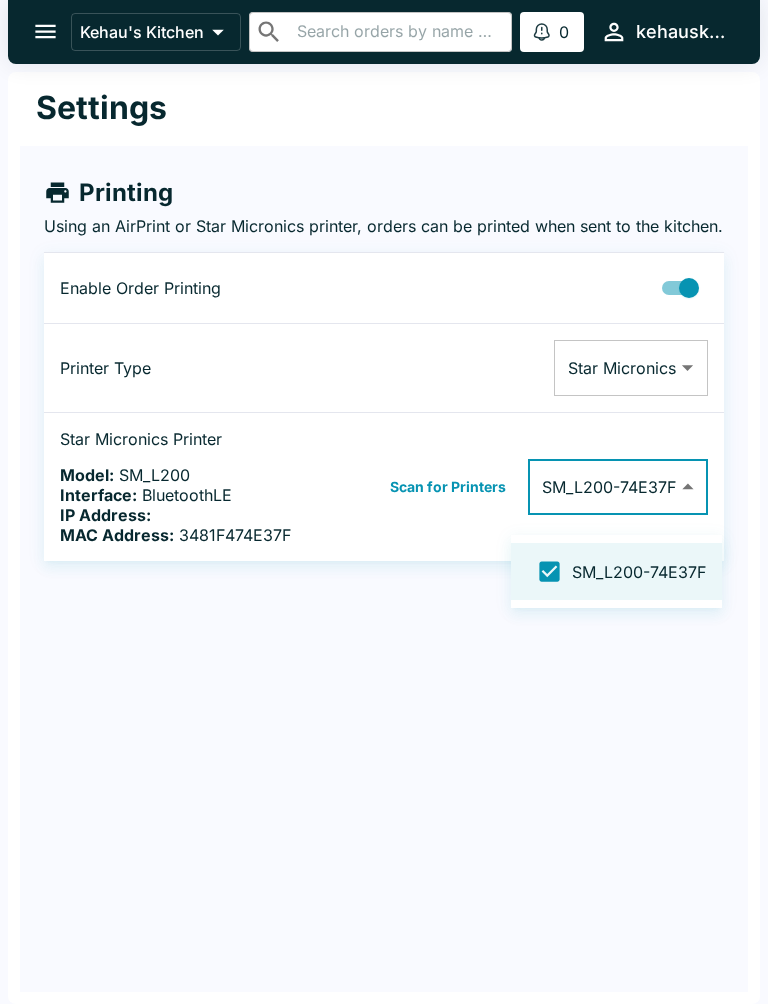 click at bounding box center (549, 571) 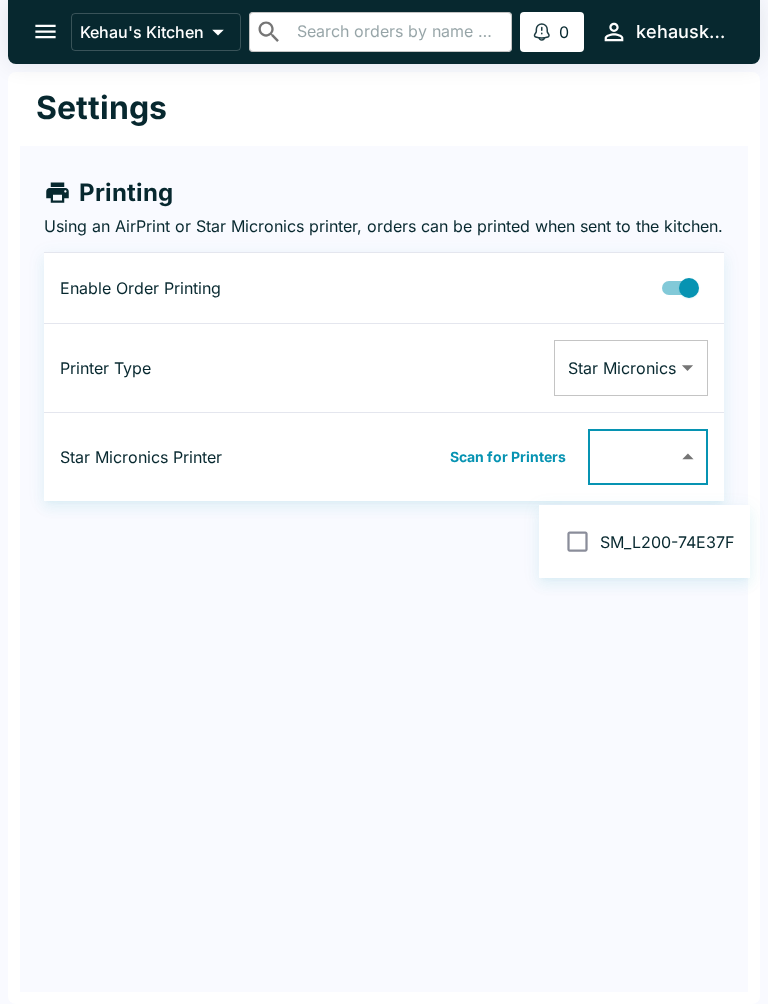 click at bounding box center [384, 502] 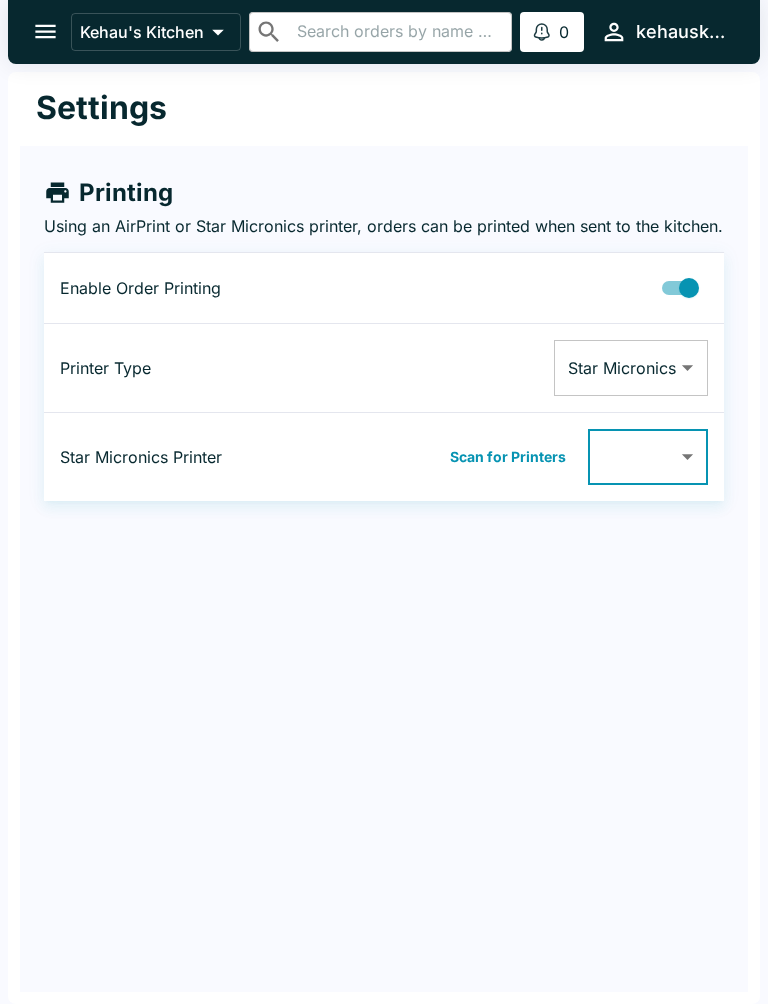 click on "Kehau's Kitchen ​ ​ 0 Alerts kehauskitchen Settings Printing Using an AirPrint or Star Micronics printer, orders can be printed when sent to the kitchen. Enable Order Printing Printer Type Star Micronics Star Micronics ​ Star Micronics Printer Scan for Printers ​ ​ Beluga Kitchen | Kehau's Kitchen Manage Orders Sales Summary Pause Board Settings View Menu Logout" at bounding box center (384, 502) 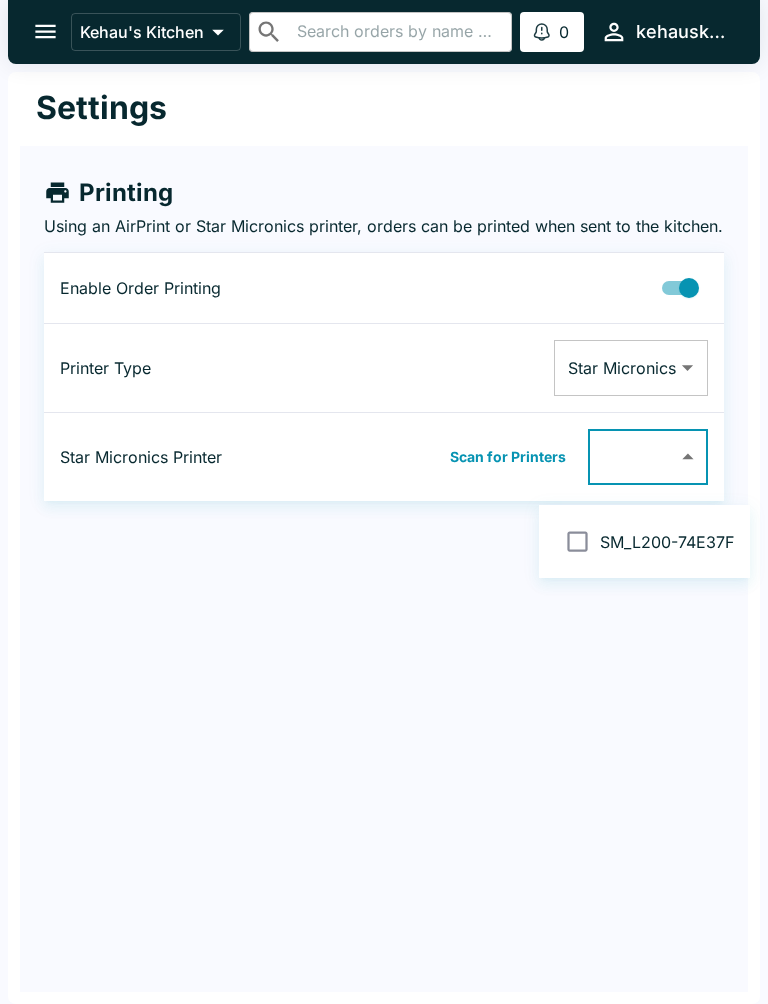 click at bounding box center [577, 541] 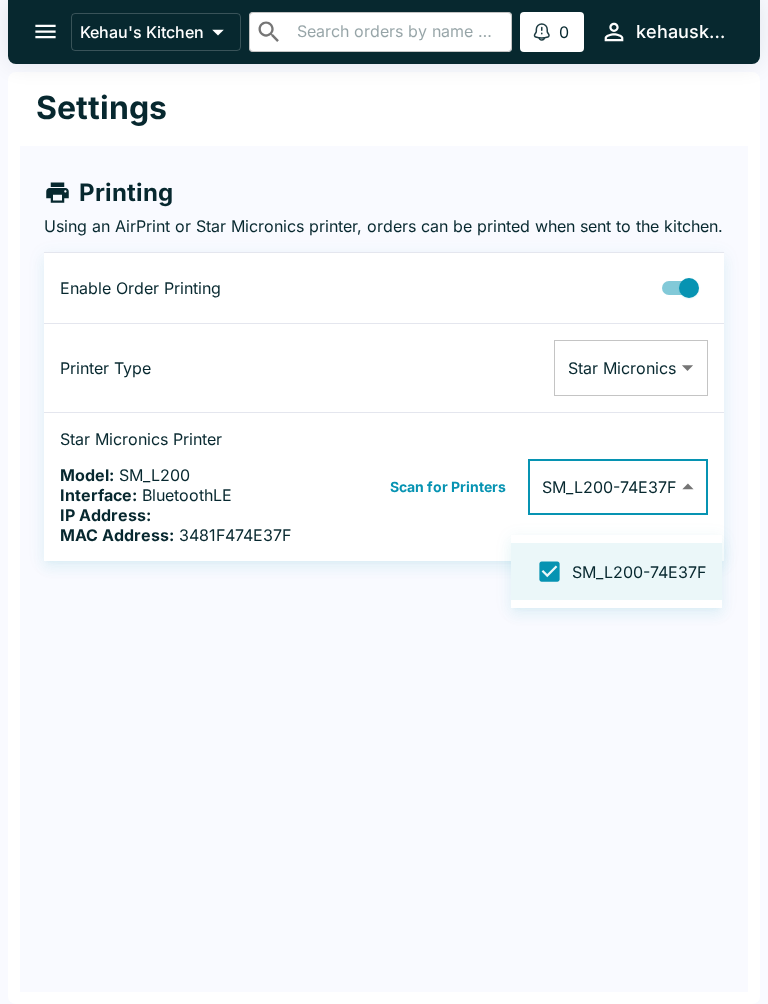 click on "SM_L200-74E37F" at bounding box center [639, 572] 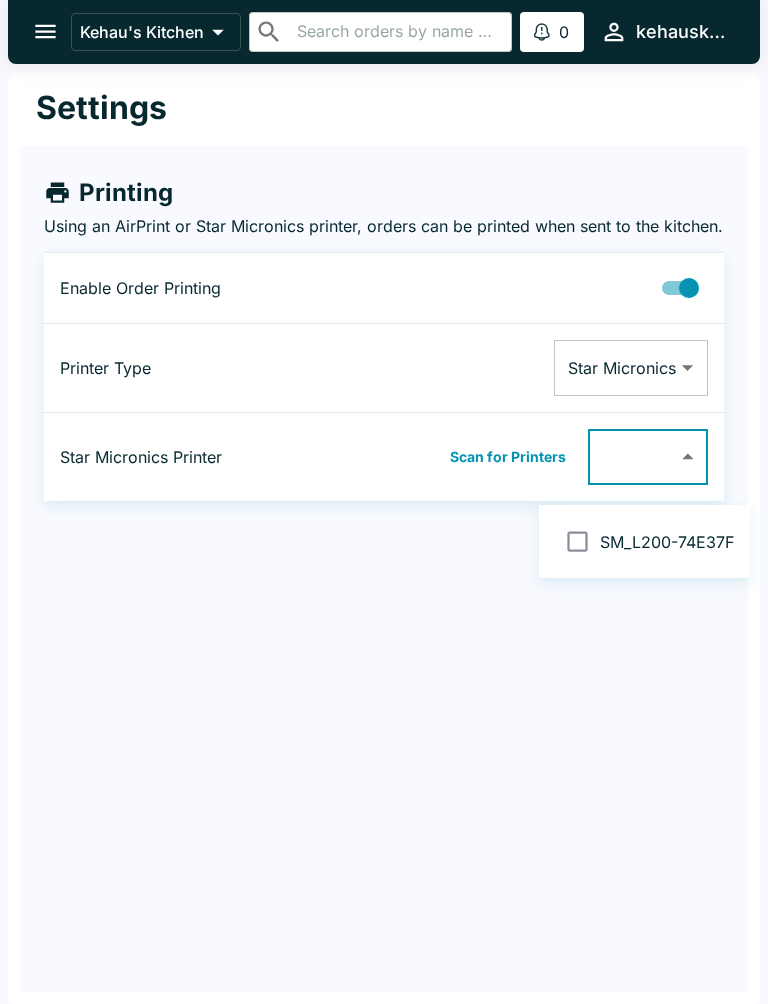 click at bounding box center (384, 502) 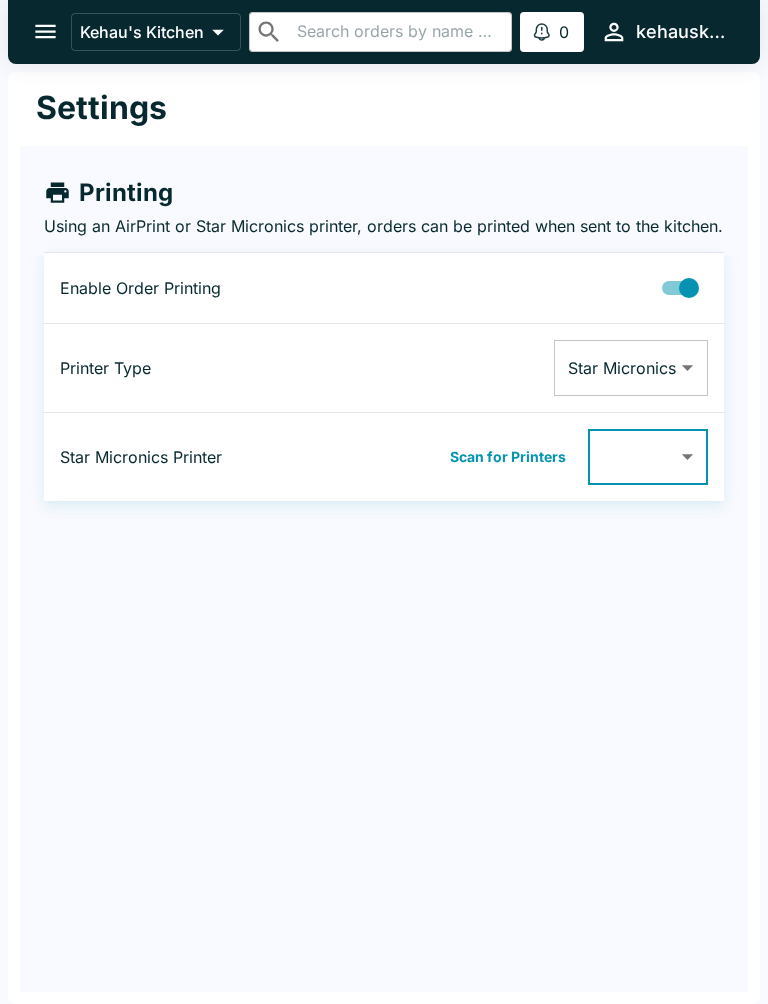click on "Kehau's Kitchen ​ ​ 0 Alerts kehauskitchen Settings Printing Using an AirPrint or Star Micronics printer, orders can be printed when sent to the kitchen. Enable Order Printing Printer Type Star Micronics Star Micronics ​ Star Micronics Printer Scan for Printers ​ ​ Beluga Kitchen | Kehau's Kitchen Manage Orders Sales Summary Pause Board Settings View Menu Logout" at bounding box center (384, 502) 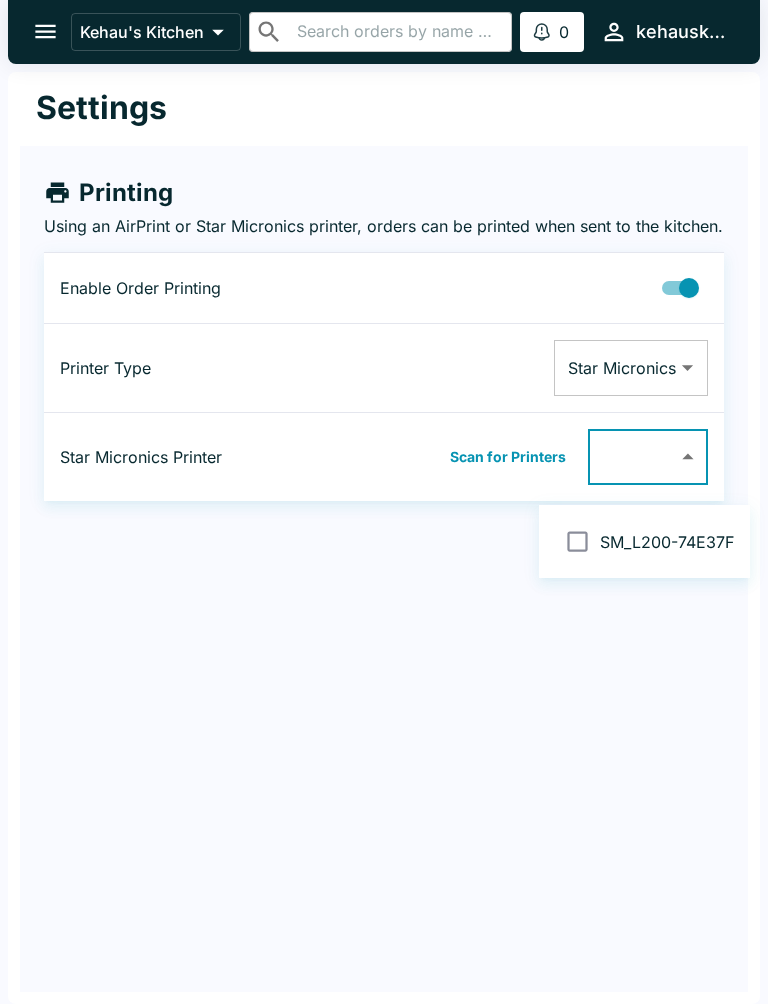 click at bounding box center [384, 502] 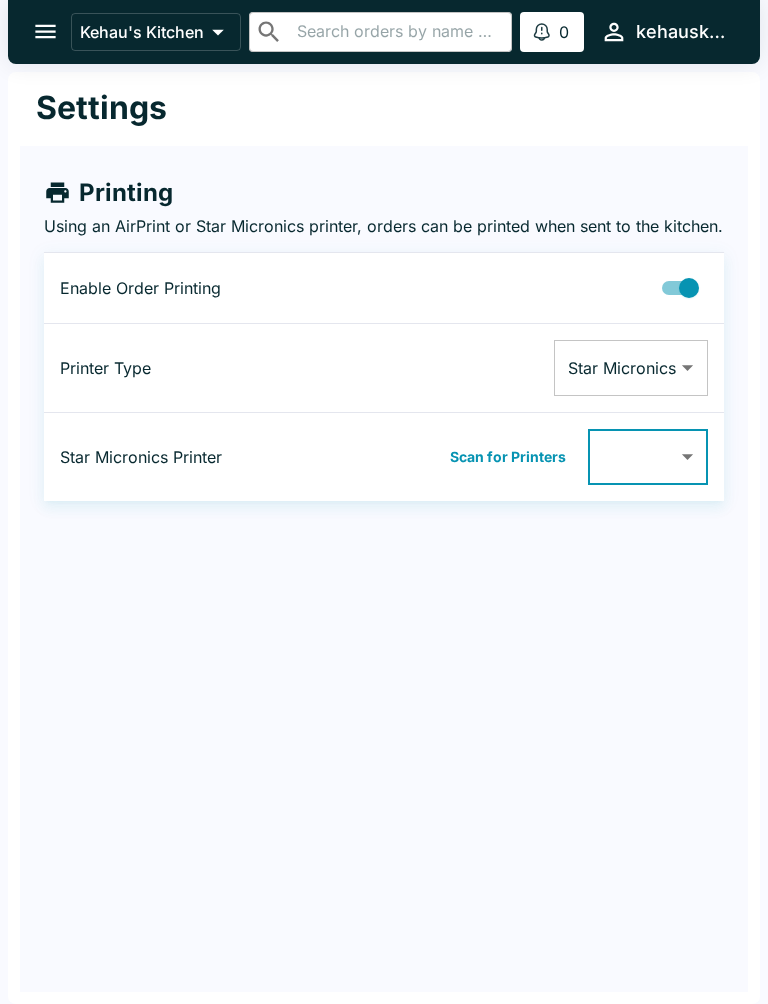 click on "Star Micronics Printer" at bounding box center [174, 457] 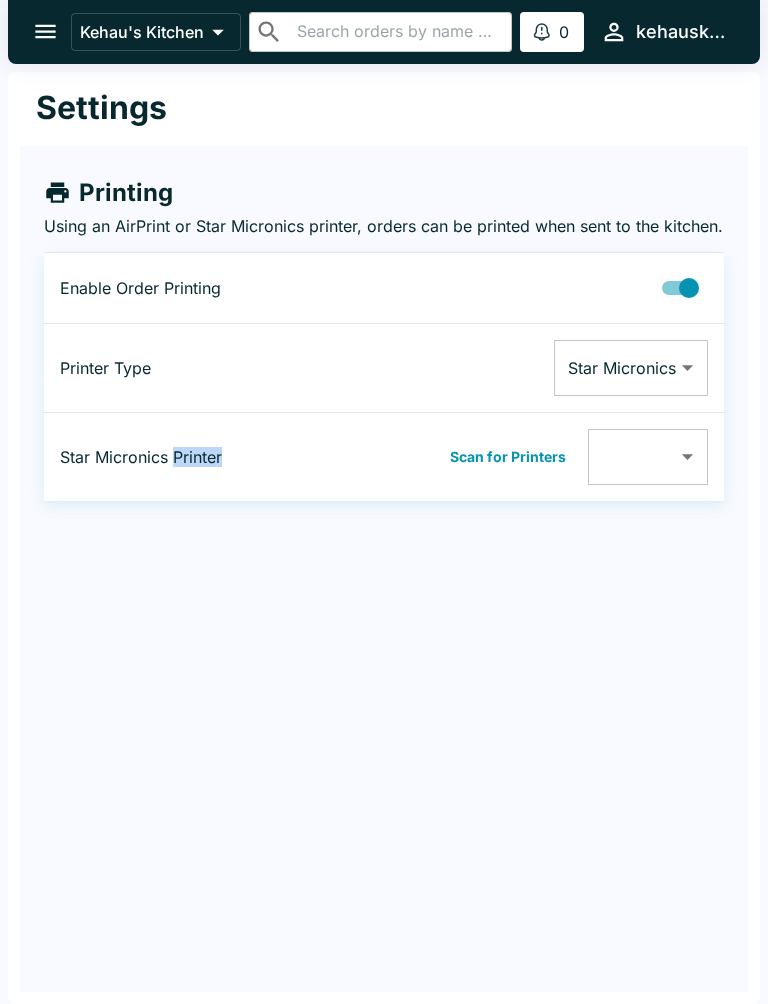 click on "Kehau's Kitchen ​ ​ 0 Alerts kehauskitchen Settings Printing Using an AirPrint or Star Micronics printer, orders can be printed when sent to the kitchen. Enable Order Printing Printer Type Star Micronics Star Micronics ​ Star Micronics Printer Scan for Printers ​ ​ Beluga Kitchen | Kehau's Kitchen Manage Orders Sales Summary Pause Board Settings View Menu Logout" at bounding box center (384, 502) 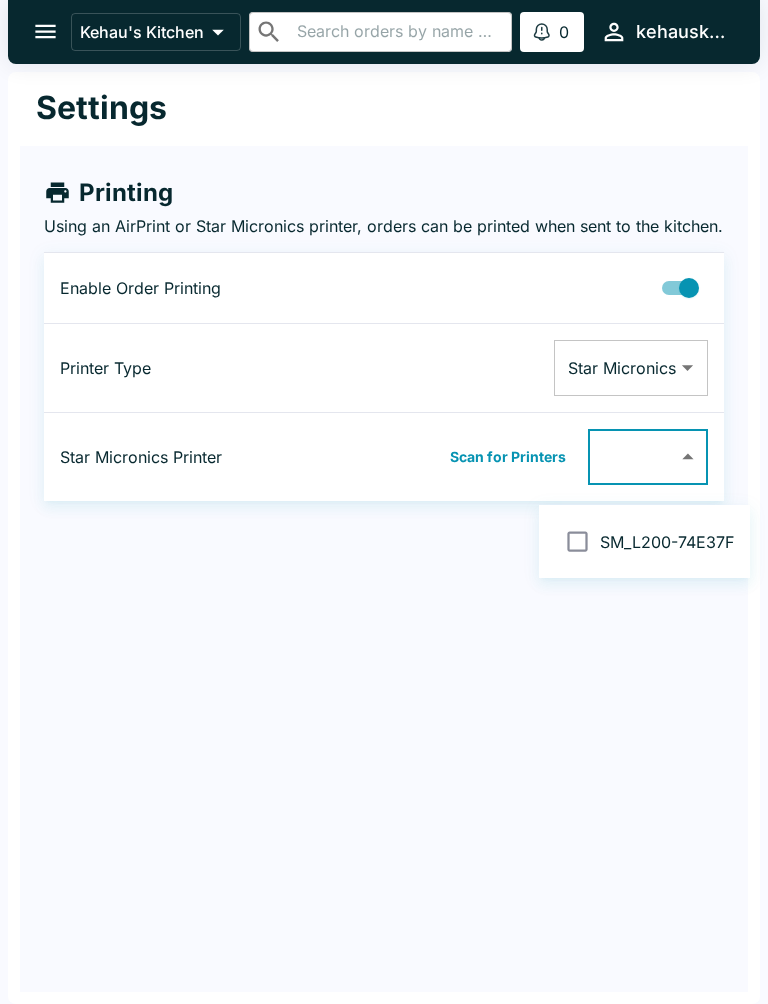 click at bounding box center (384, 502) 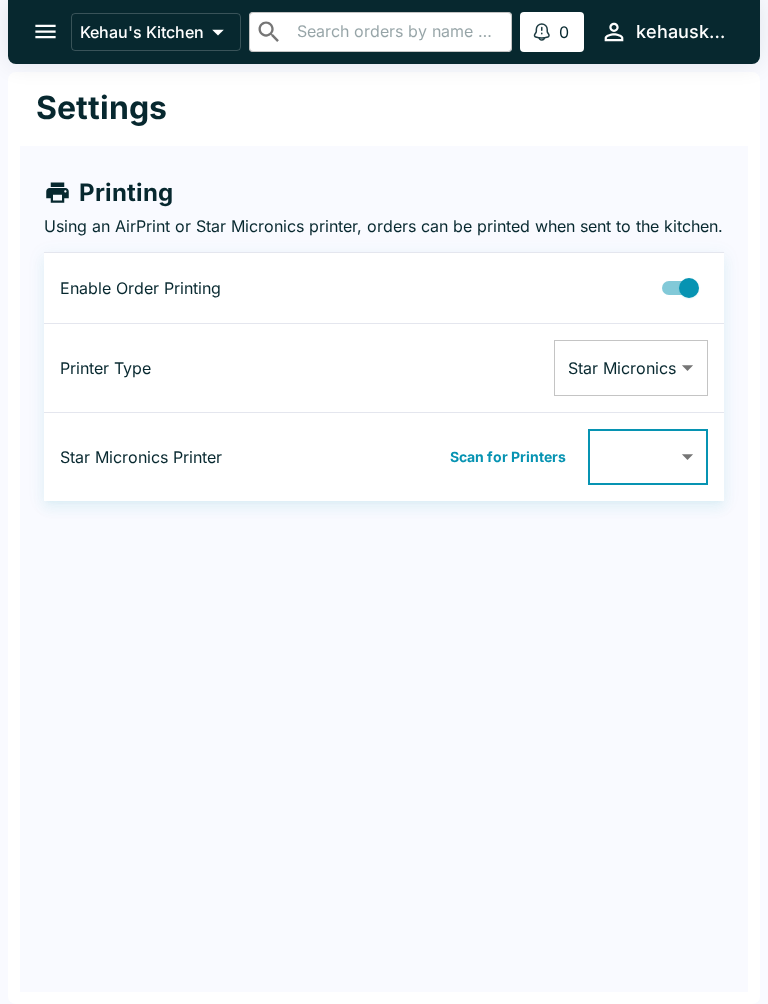 click on "Kehau's Kitchen" at bounding box center [156, 32] 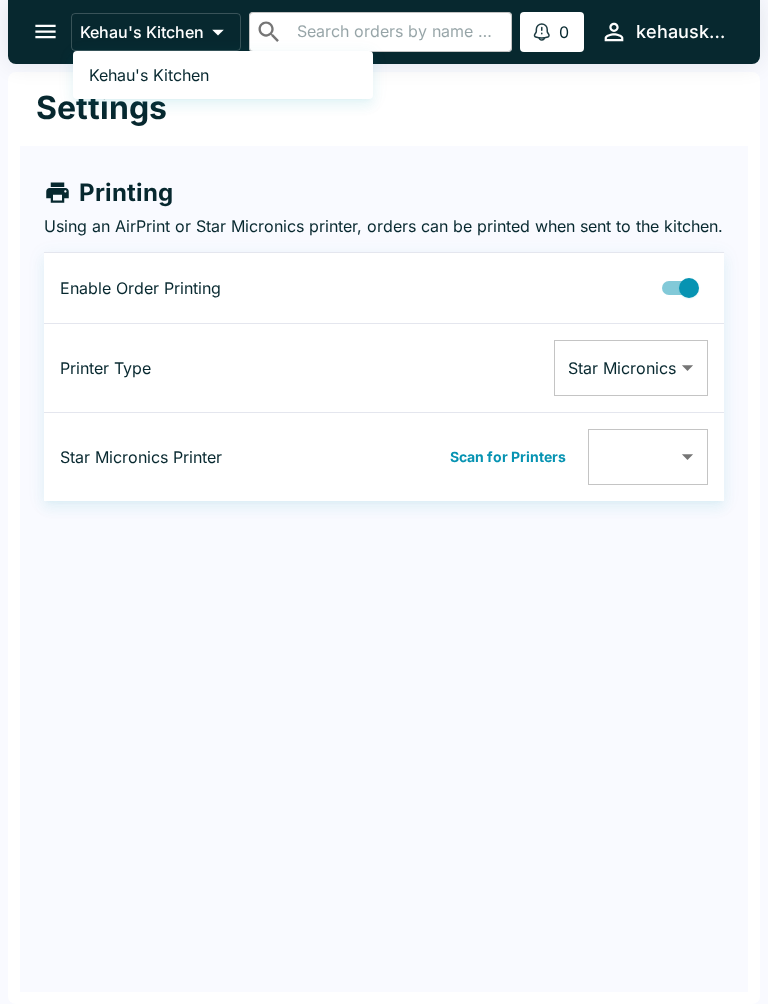 click at bounding box center [384, 502] 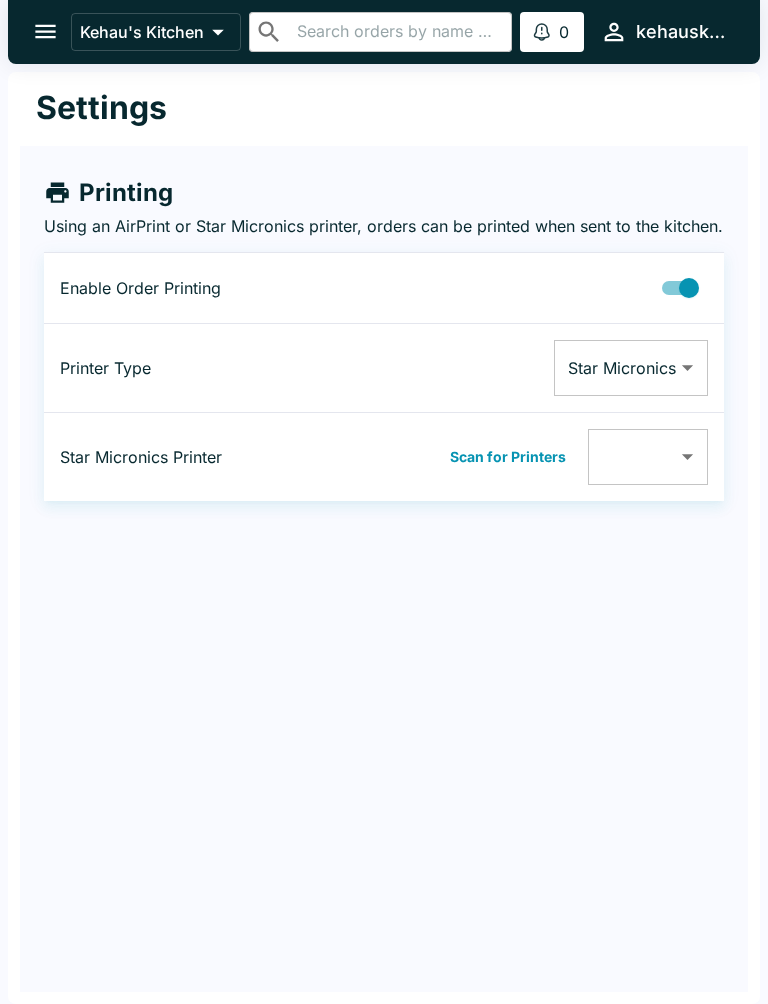 click on "Kehau's Kitchen ​ ​ 0 Alerts kehauskitchen Settings Printing Using an AirPrint or Star Micronics printer, orders can be printed when sent to the kitchen. Enable Order Printing Printer Type Star Micronics Star Micronics ​ Star Micronics Printer Scan for Printers ​ ​ Beluga Kitchen | Kehau's Kitchen Manage Orders Sales Summary Pause Board Settings View Menu Logout" at bounding box center [384, 502] 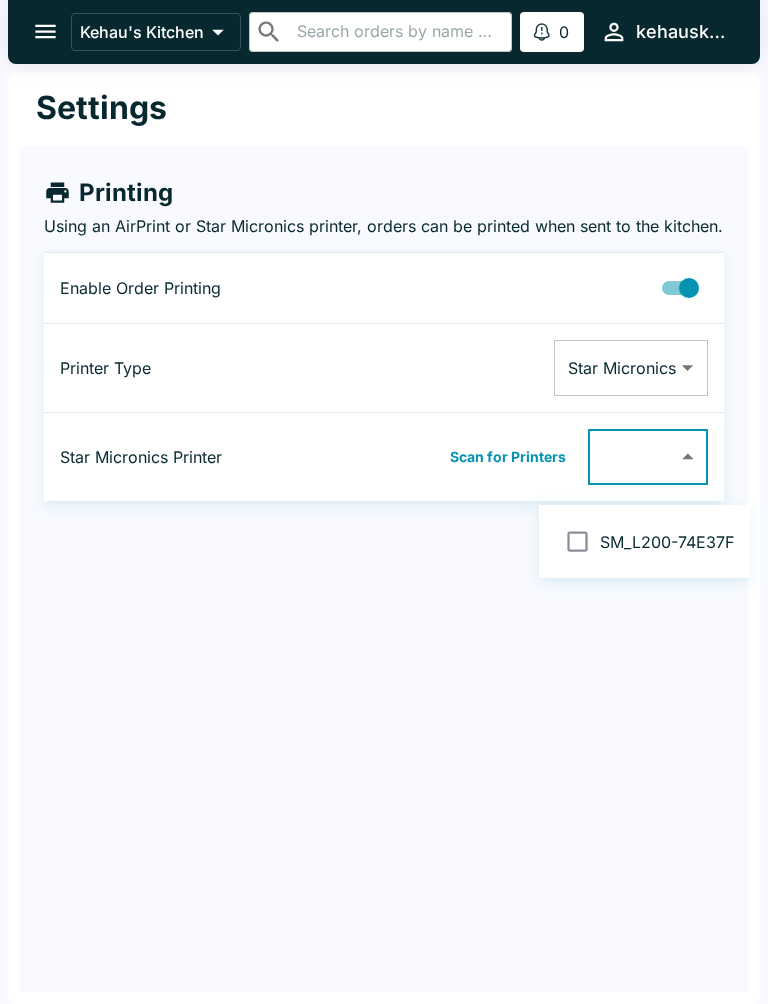 click at bounding box center (384, 502) 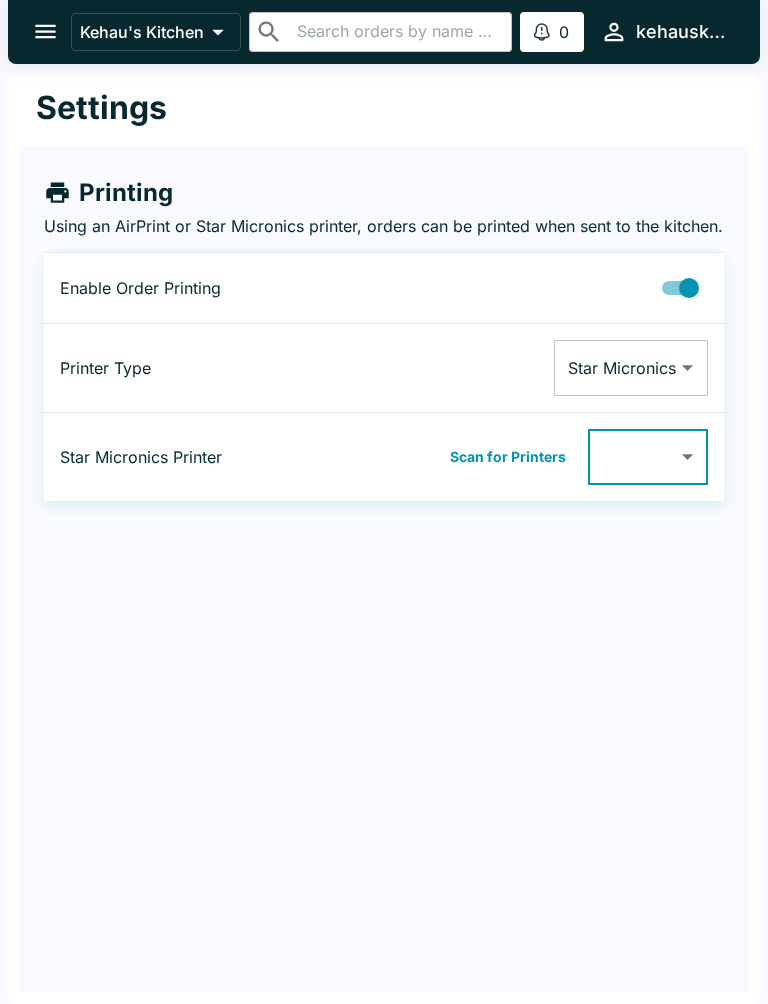 click on "Kehau's Kitchen ​ ​ 0 Alerts kehauskitchen Settings Printing Using an AirPrint or Star Micronics printer, orders can be printed when sent to the kitchen. Enable Order Printing Printer Type Star Micronics Star Micronics ​ Star Micronics Printer Scan for Printers ​ ​ Beluga Kitchen | Kehau's Kitchen Manage Orders Sales Summary Pause Board Settings View Menu Logout" at bounding box center (384, 502) 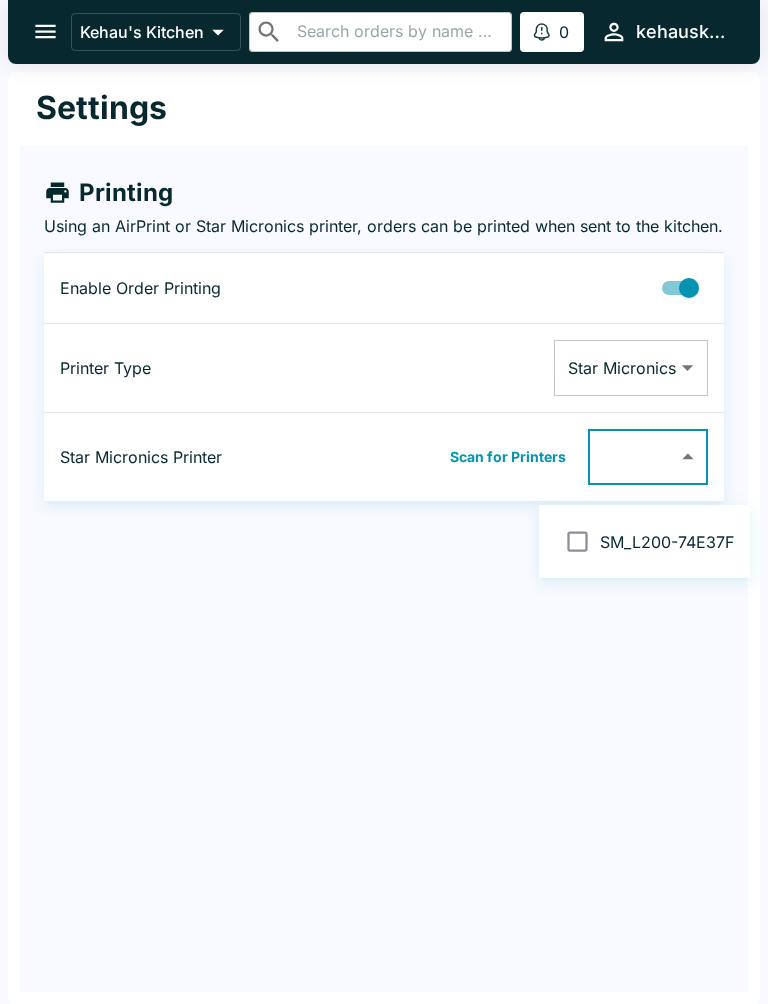 click at bounding box center (384, 502) 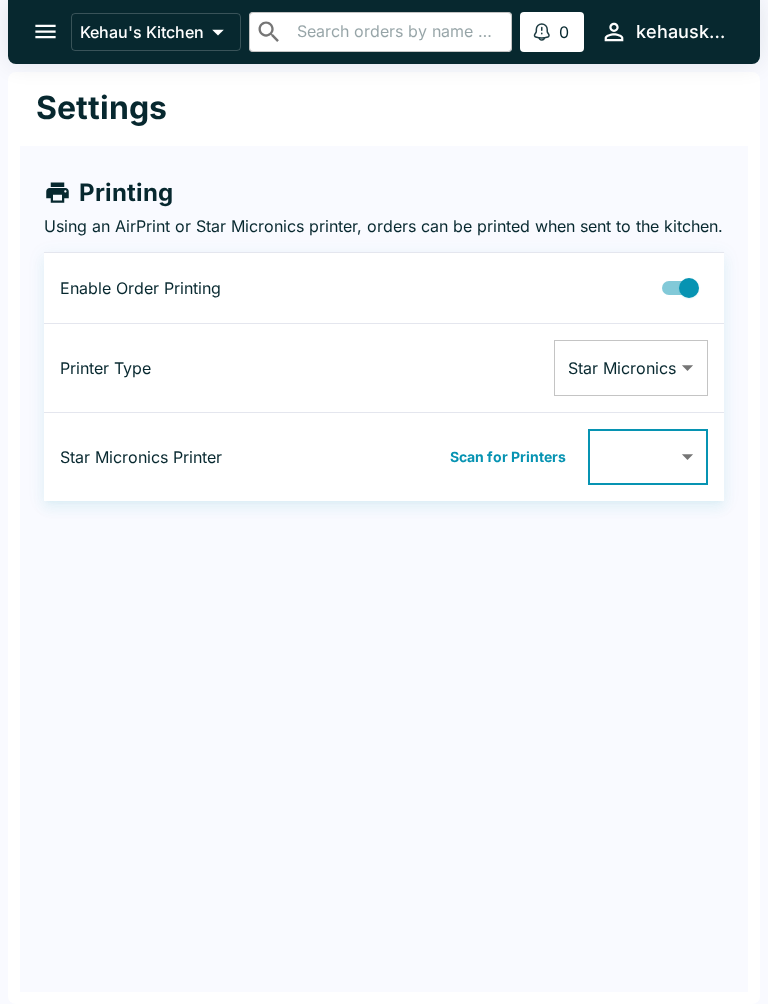 click on "Kehau's Kitchen ​ ​ 0 Alerts kehauskitchen Settings Printing Using an AirPrint or Star Micronics printer, orders can be printed when sent to the kitchen. Enable Order Printing Printer Type Star Micronics Star Micronics ​ Star Micronics Printer Scan for Printers ​ ​ Beluga Kitchen | Kehau's Kitchen Manage Orders Sales Summary Pause Board Settings View Menu Logout" at bounding box center (384, 502) 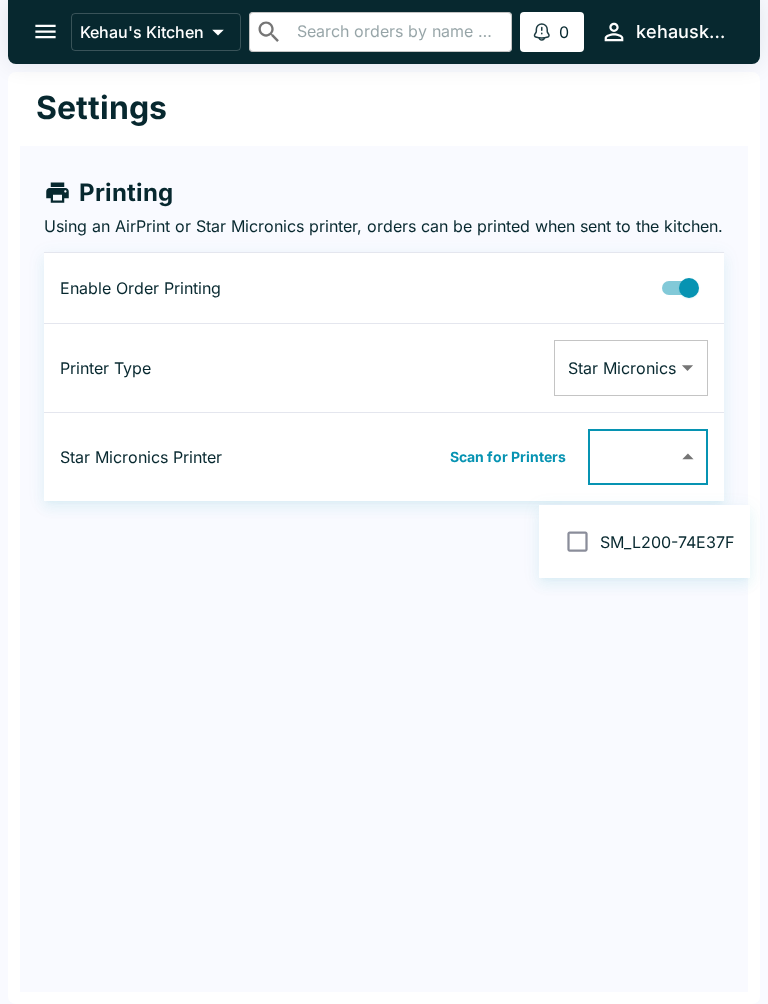 click at bounding box center [384, 502] 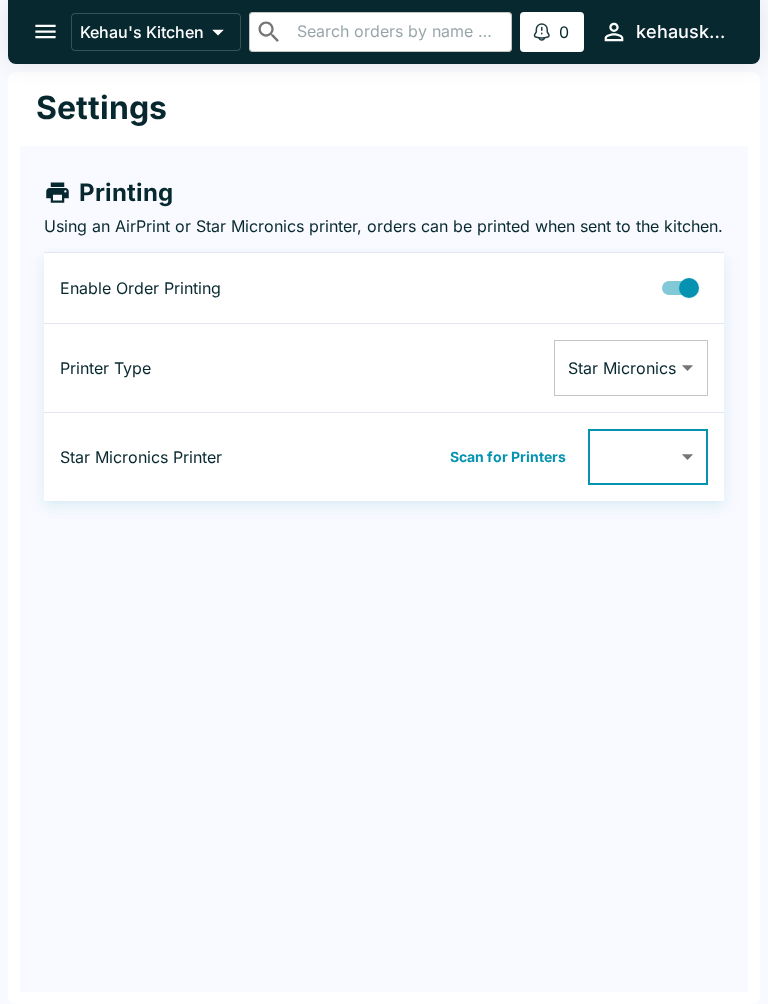click on "Using an AirPrint or Star Micronics printer, orders can be printed when sent to the kitchen." at bounding box center (384, 226) 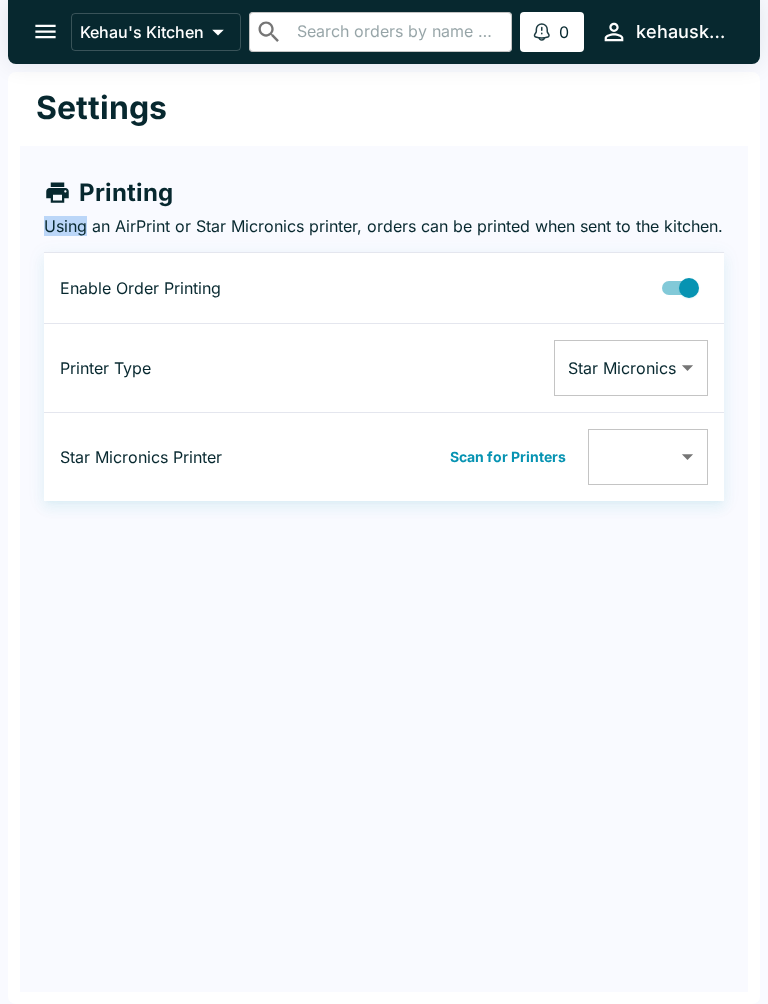 click on "Using an AirPrint or Star Micronics printer, orders can be printed when sent to the kitchen." at bounding box center (384, 226) 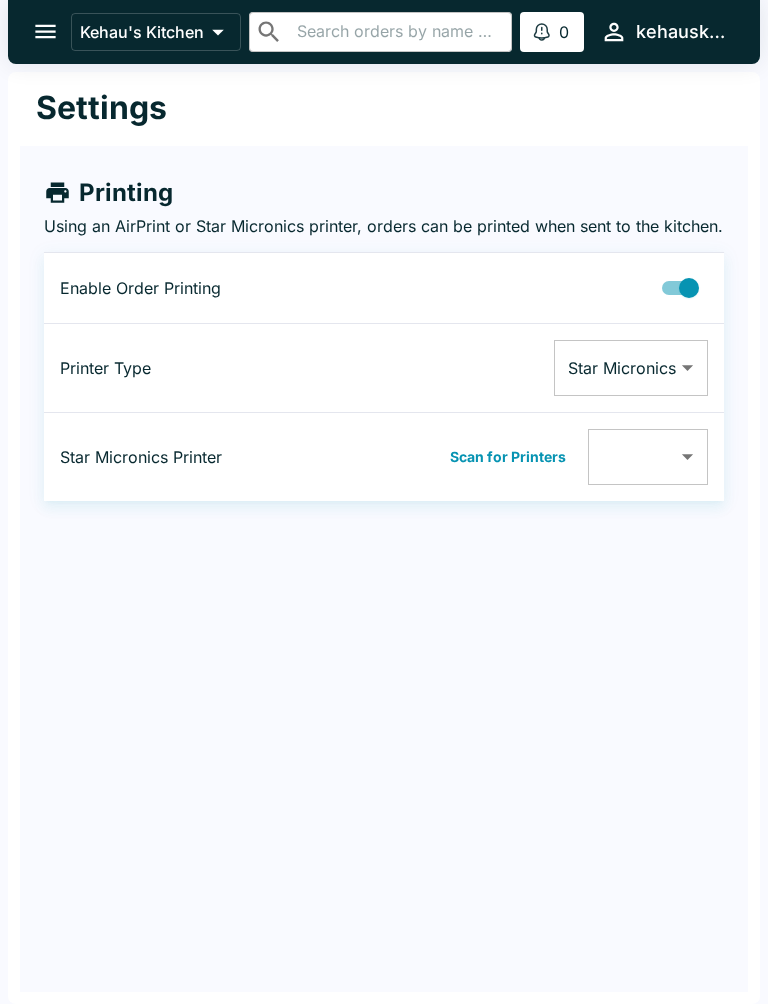 click on "Using an AirPrint or Star Micronics printer, orders can be printed when sent to the kitchen." at bounding box center [384, 226] 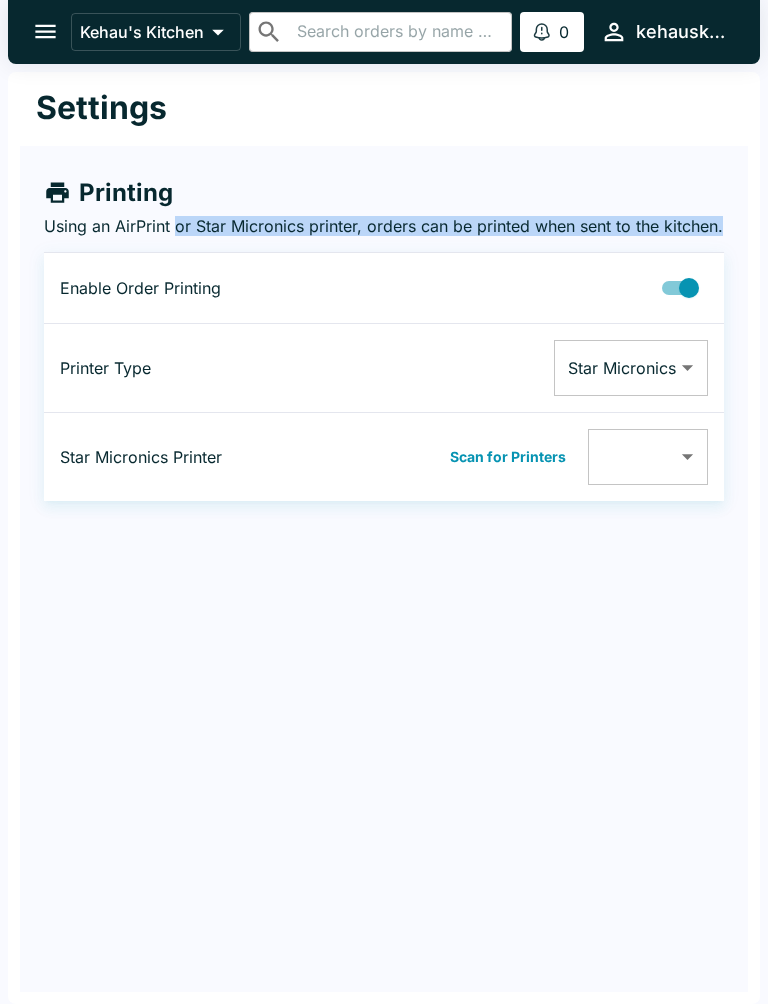 click on "Using an AirPrint or Star Micronics printer, orders can be printed when sent to the kitchen." at bounding box center (384, 226) 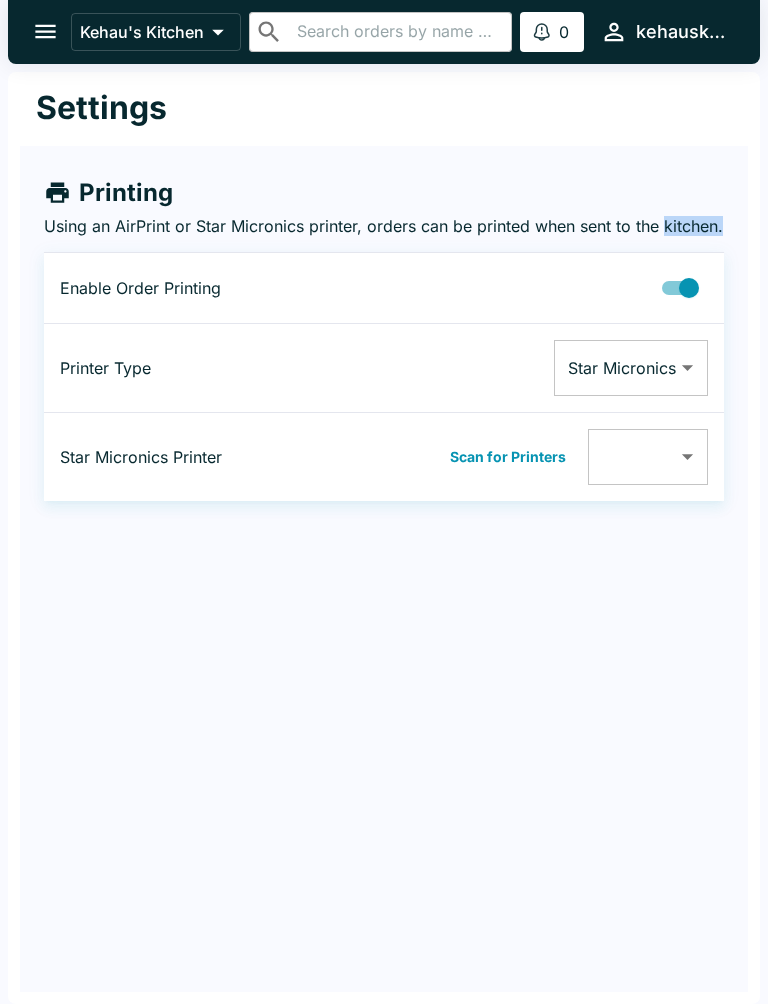click on "Using an AirPrint or Star Micronics printer, orders can be printed when sent to the kitchen." at bounding box center [384, 226] 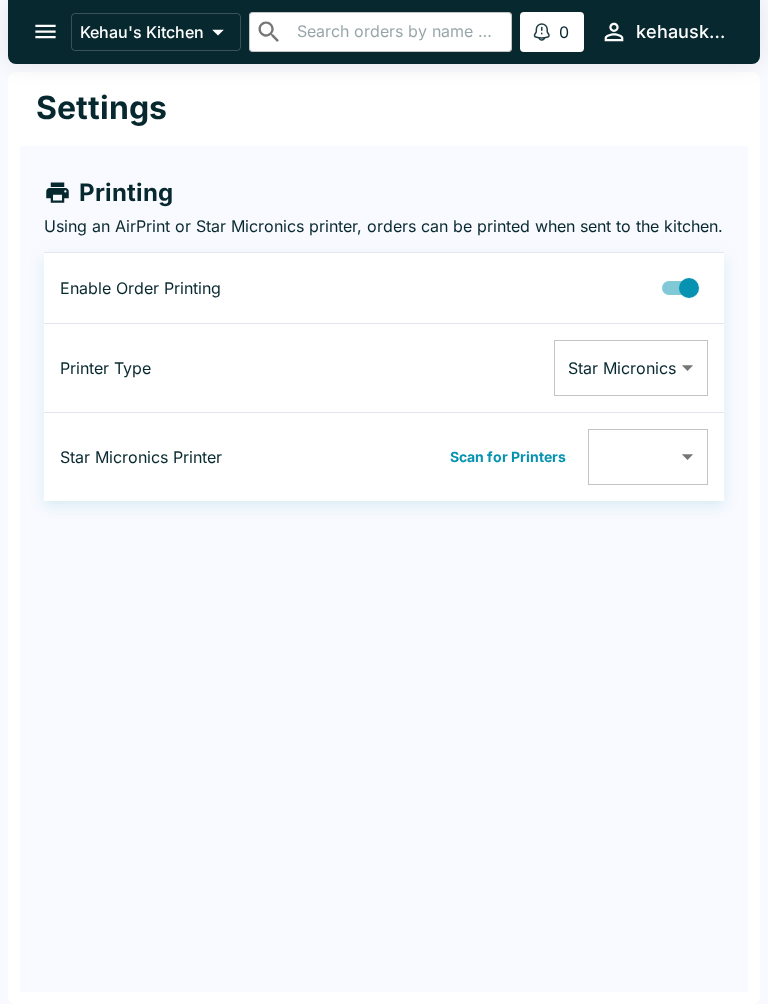 click on "Using an AirPrint or Star Micronics printer, orders can be printed when sent to the kitchen." at bounding box center [384, 226] 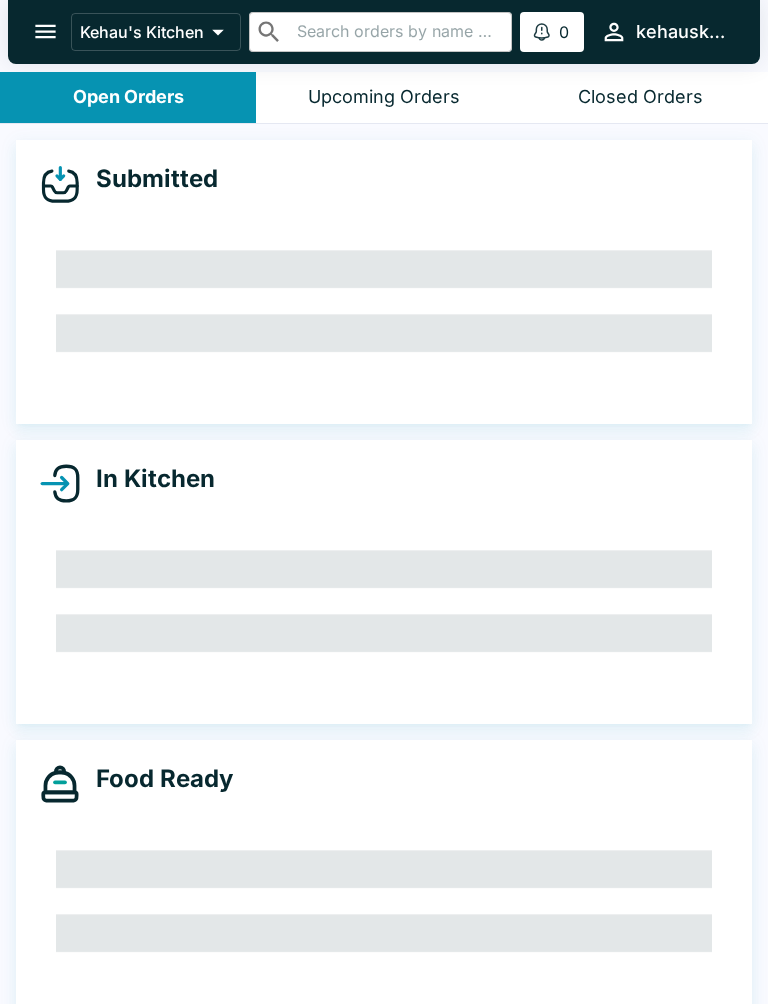 scroll, scrollTop: 0, scrollLeft: 0, axis: both 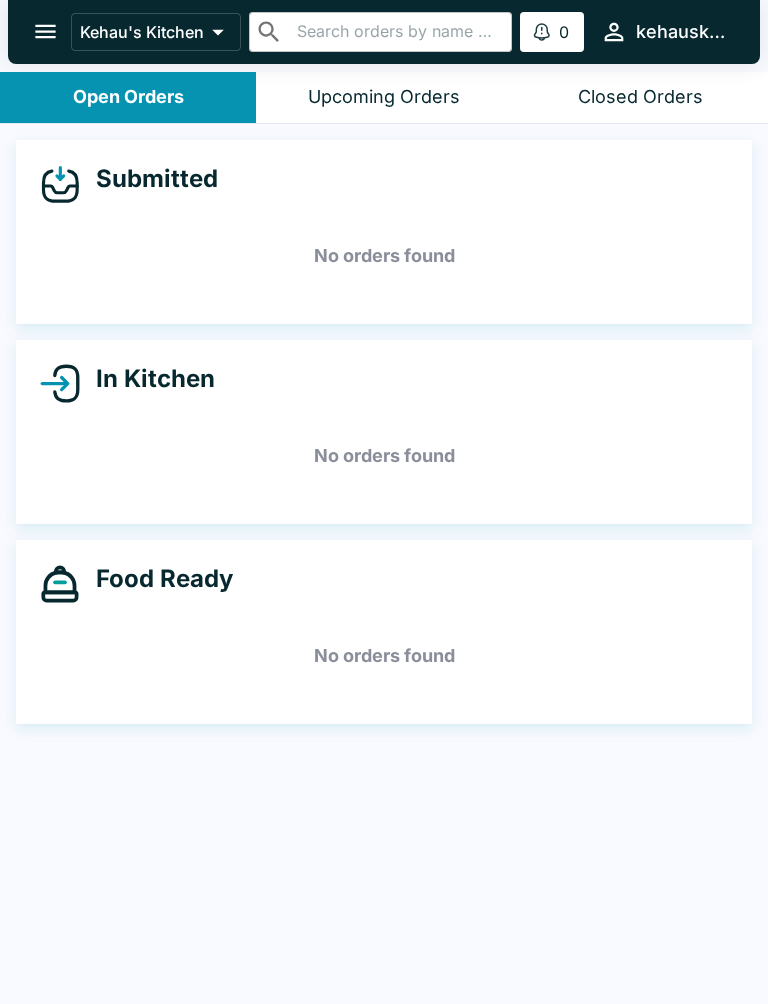 click 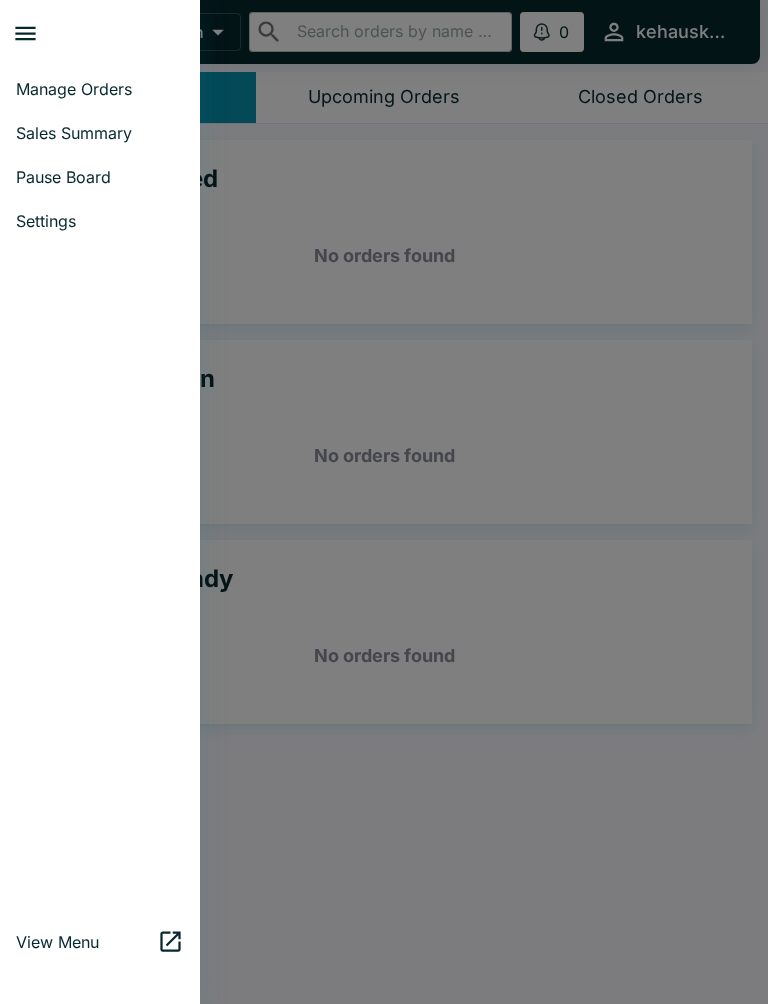 click on "Settings" at bounding box center (100, 221) 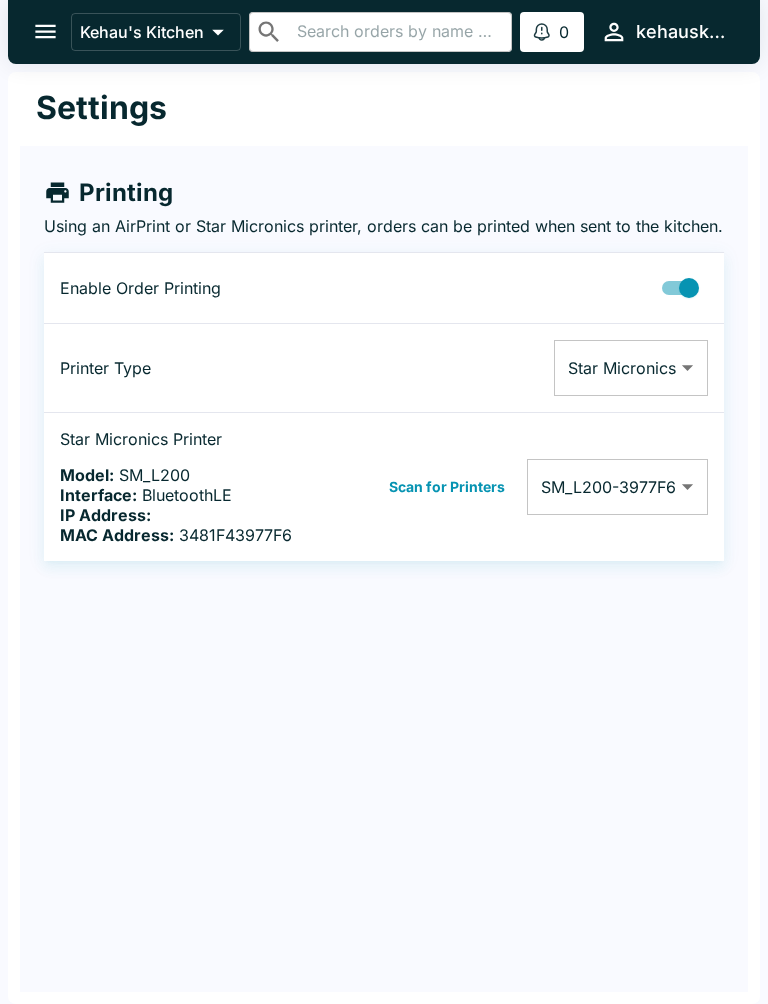 click on "Interface:   BluetoothLE" at bounding box center [185, 495] 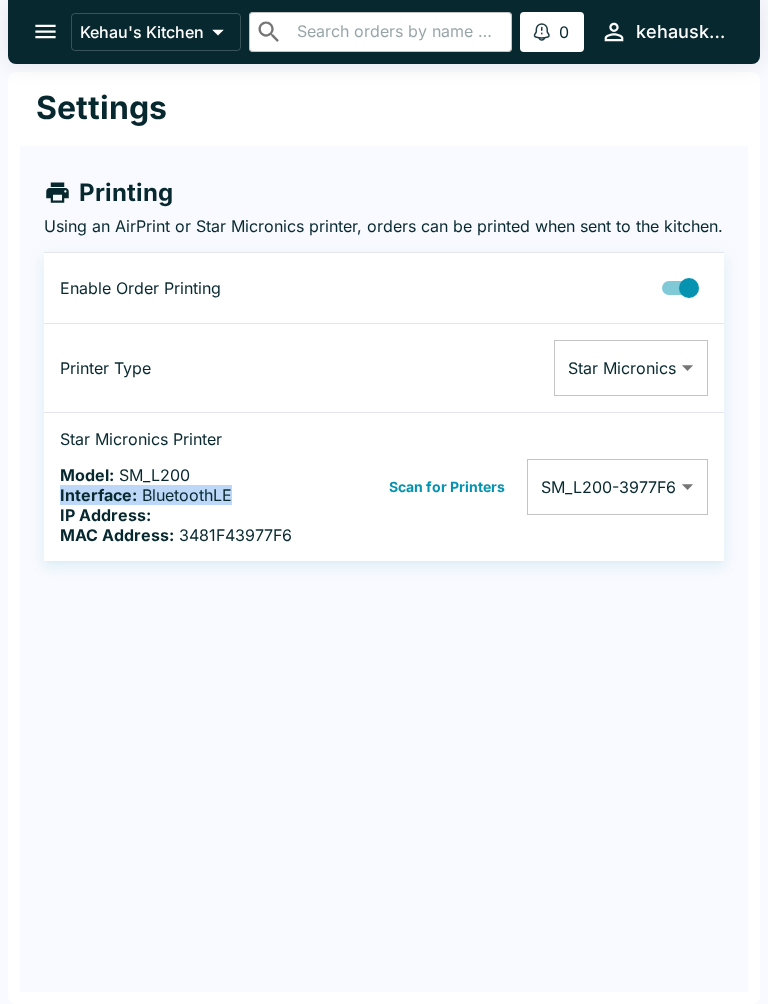 click on "Interface:   BluetoothLE" at bounding box center [185, 495] 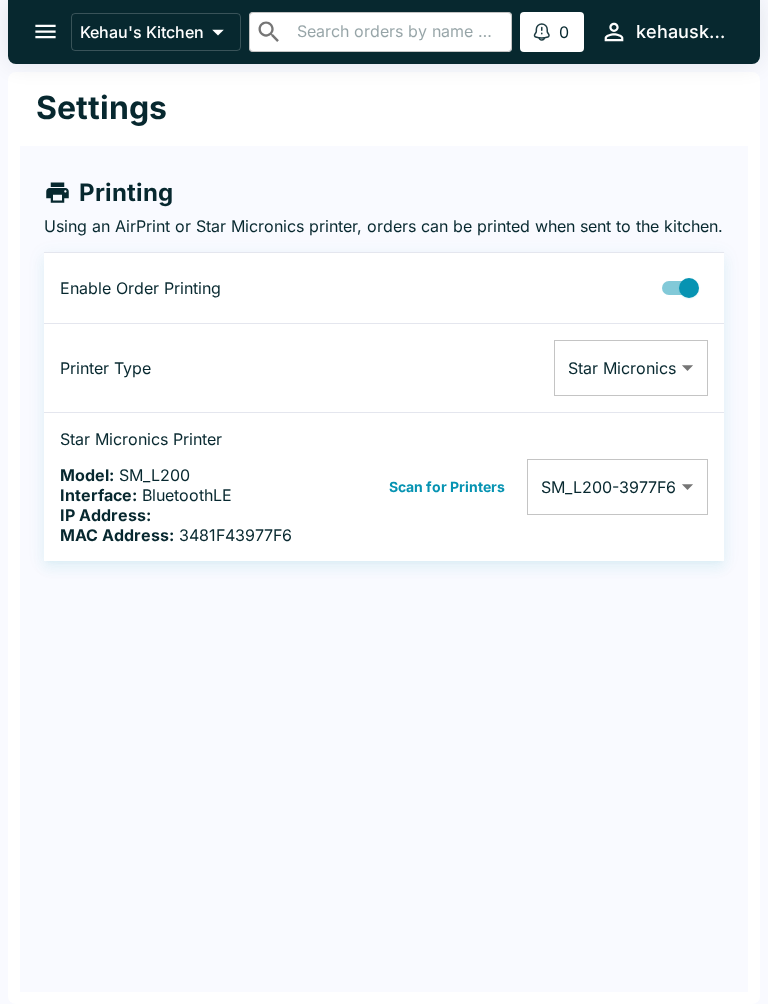 click on "Kehau's Kitchen ​ ​ 0 Alerts kehauskitchen Settings Printing Using an AirPrint or Star Micronics printer, orders can be printed when sent to the kitchen. Enable Order Printing Printer Type Star Micronics Star Micronics ​ Star Micronics Printer Model:   SM_L200 Interface:   BluetoothLE IP Address:   MAC Address:   [MAC_ADDRESS] Scan for Printers SM_L200-[MAC_ADDRESS] [MAC_ADDRESS] ​ [BUSINESS_NAME] | Kehau's Kitchen Manage Orders Sales Summary Pause Board Settings View Menu Logout" at bounding box center (384, 502) 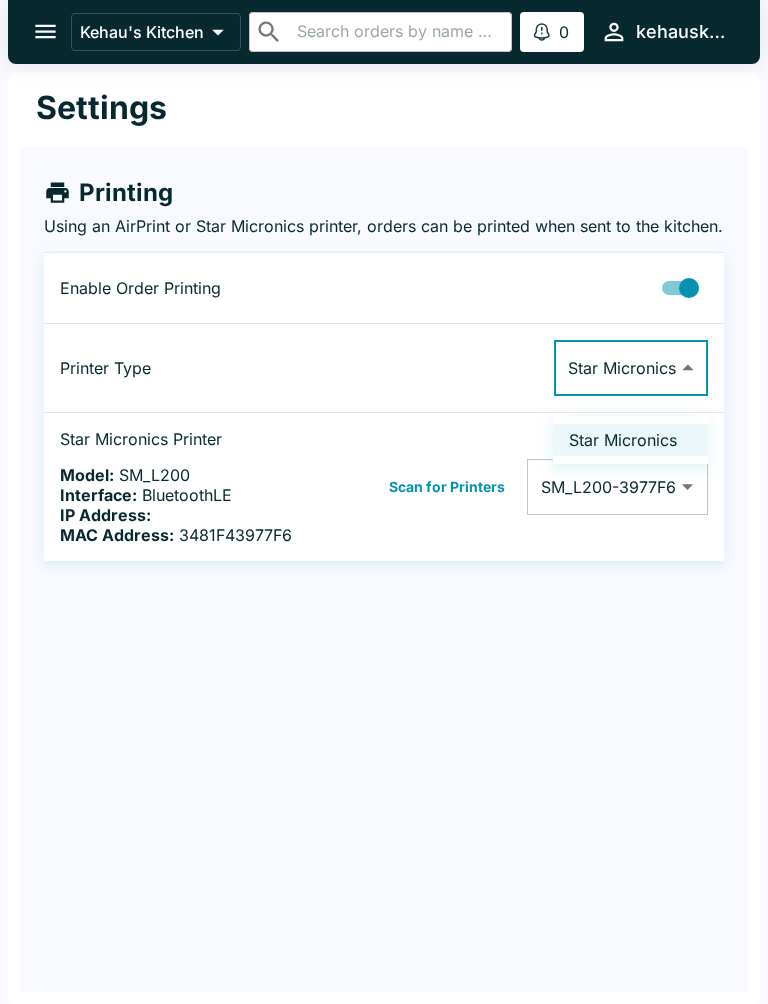 click on "Star Micronics" at bounding box center [630, 440] 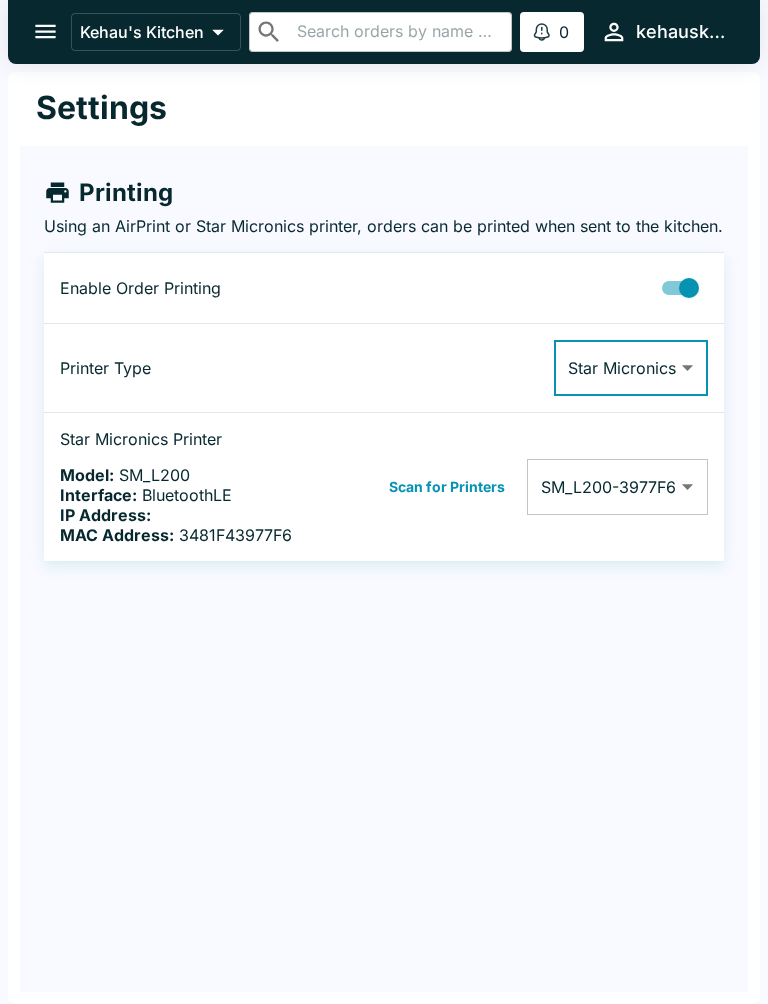 click on "Kehau's Kitchen ​ ​ 0 Alerts kehauskitchen Settings Printing Using an AirPrint or Star Micronics printer, orders can be printed when sent to the kitchen. Enable Order Printing Printer Type Star Micronics Star Micronics ​ Star Micronics Printer Model:   SM_L200 Interface:   BluetoothLE IP Address:   MAC Address:   [MAC_ADDRESS] Scan for Printers SM_L200-[MAC_ADDRESS] [MAC_ADDRESS] ​ [BUSINESS_NAME] | Kehau's Kitchen Manage Orders Sales Summary Pause Board Settings View Menu Logout" at bounding box center (384, 502) 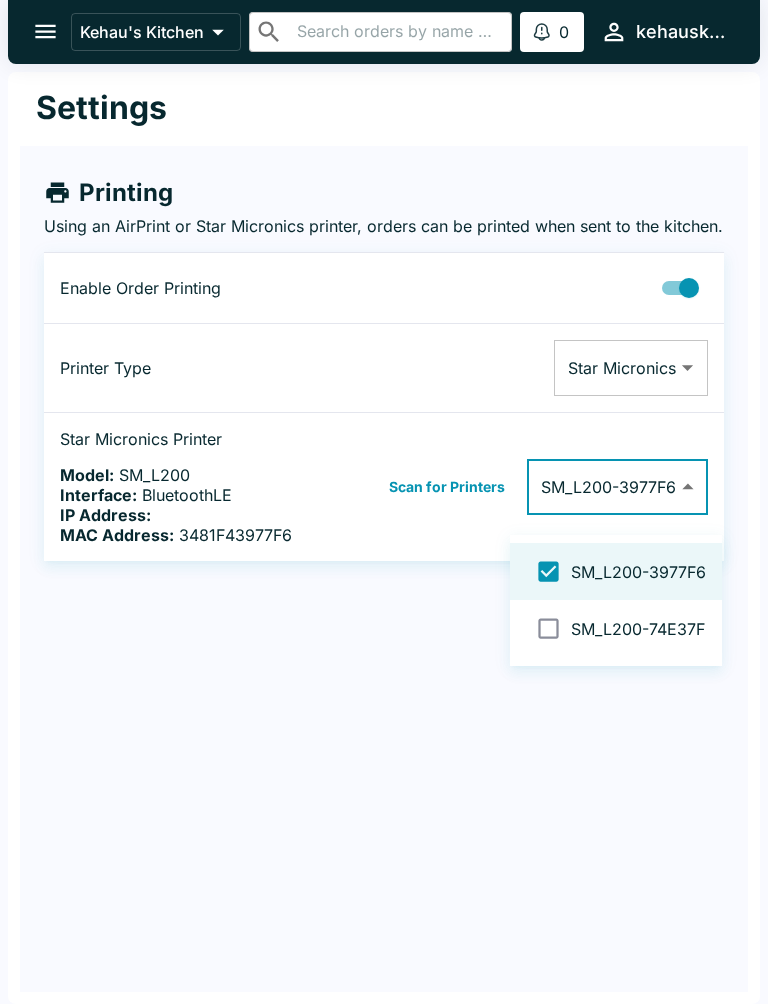 click at bounding box center (548, 571) 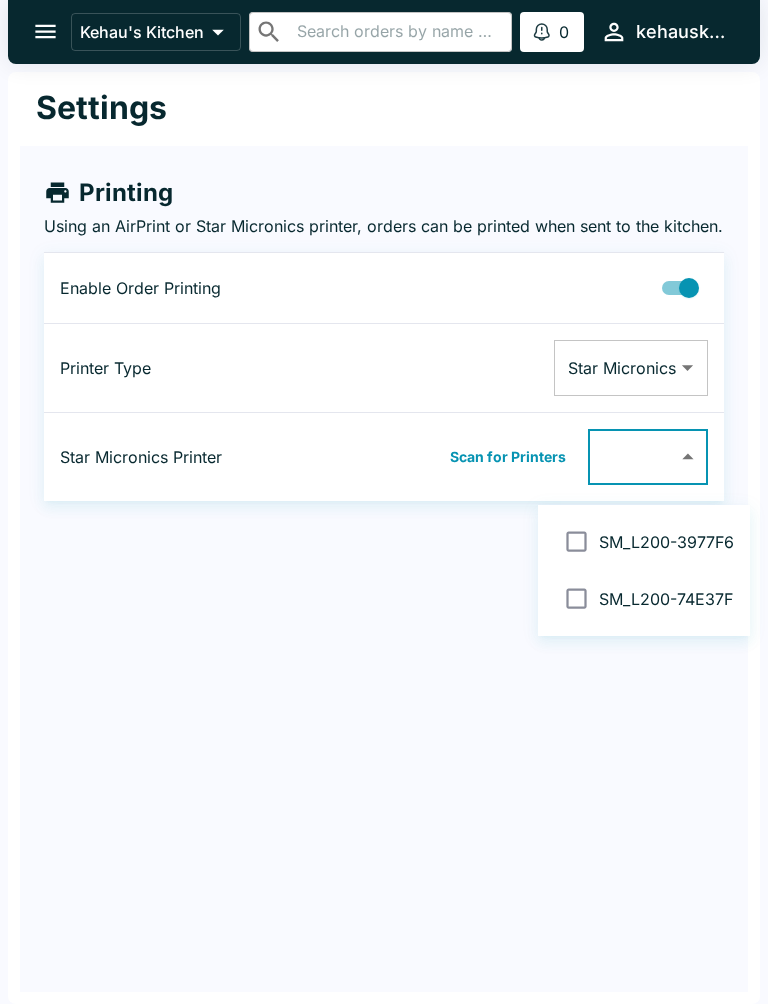 click at bounding box center (384, 502) 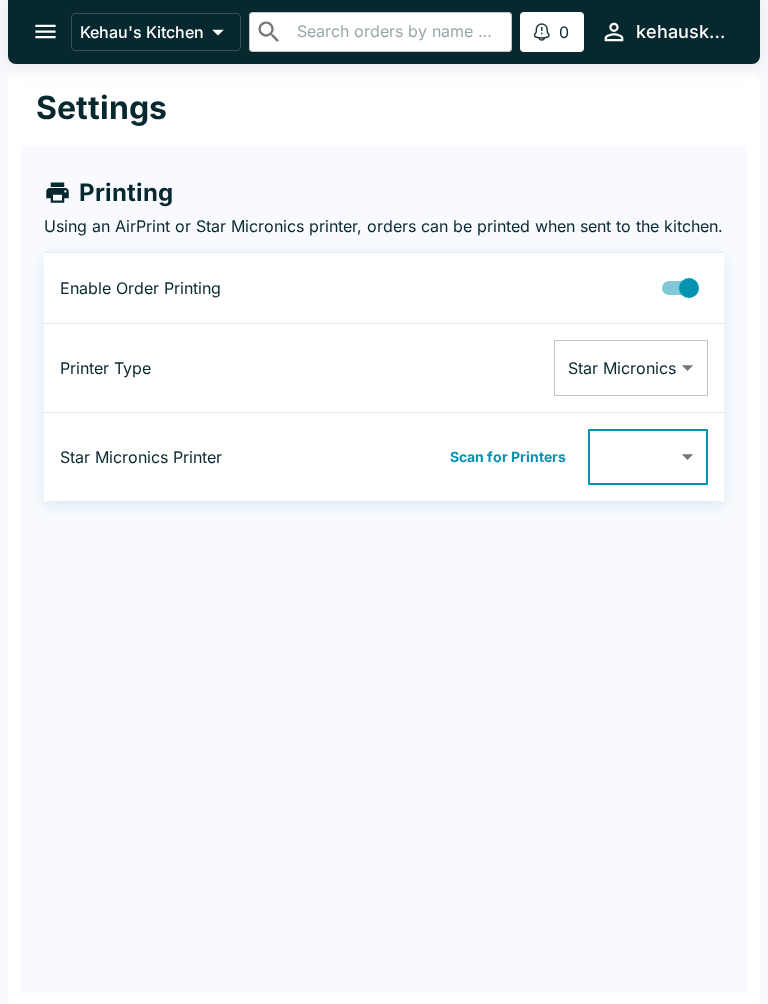 click on "Printer Type" at bounding box center (174, 368) 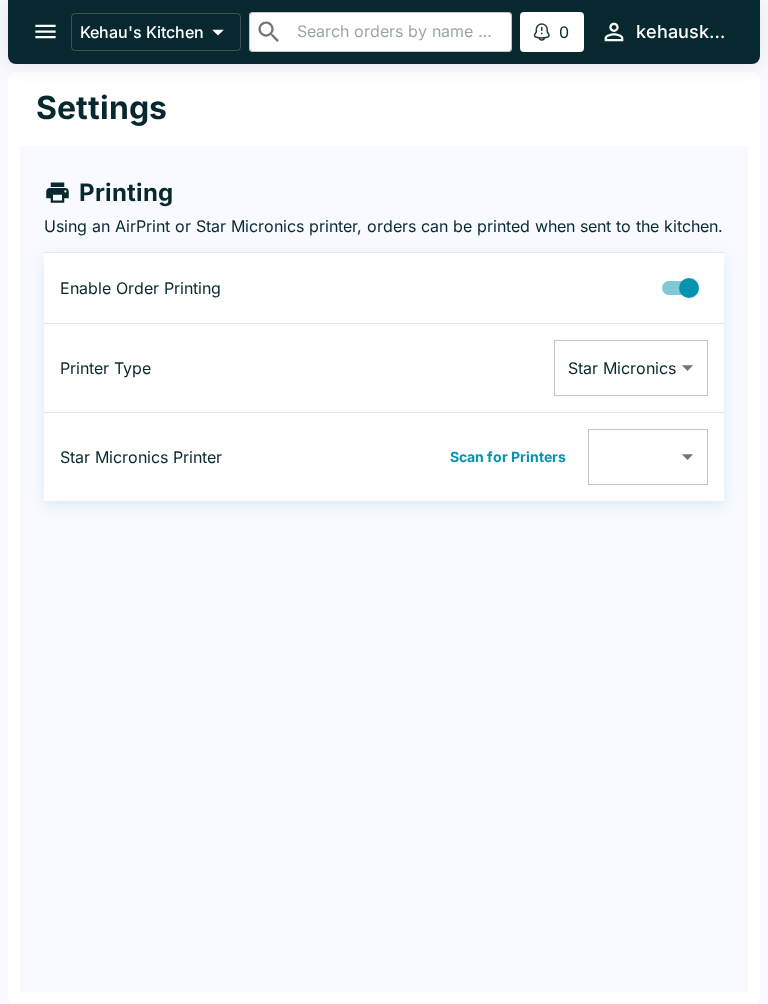 click on "Printer Type" at bounding box center (174, 368) 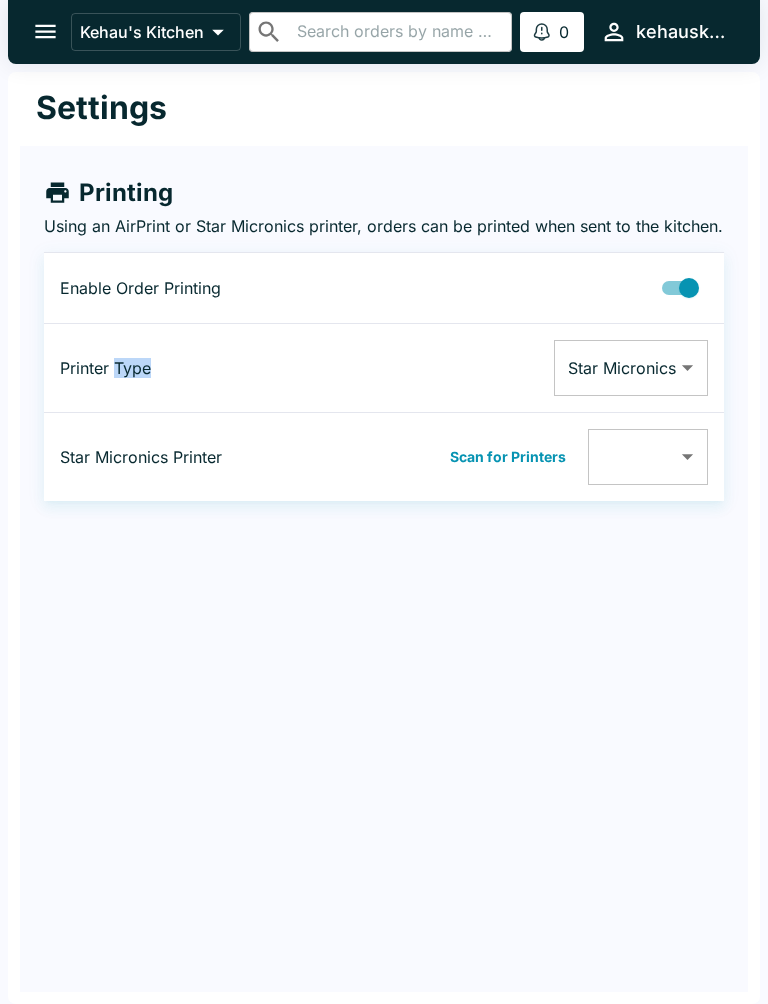click on "Enable Order Printing" at bounding box center [174, 288] 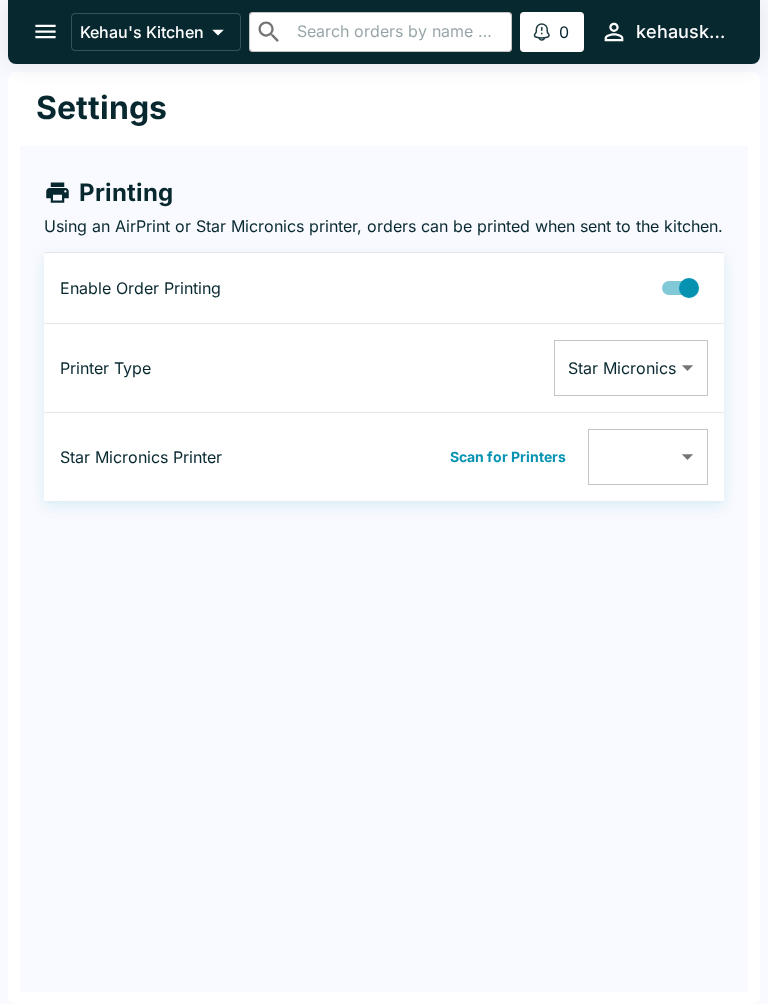 click on "Enable Order Printing" at bounding box center [174, 288] 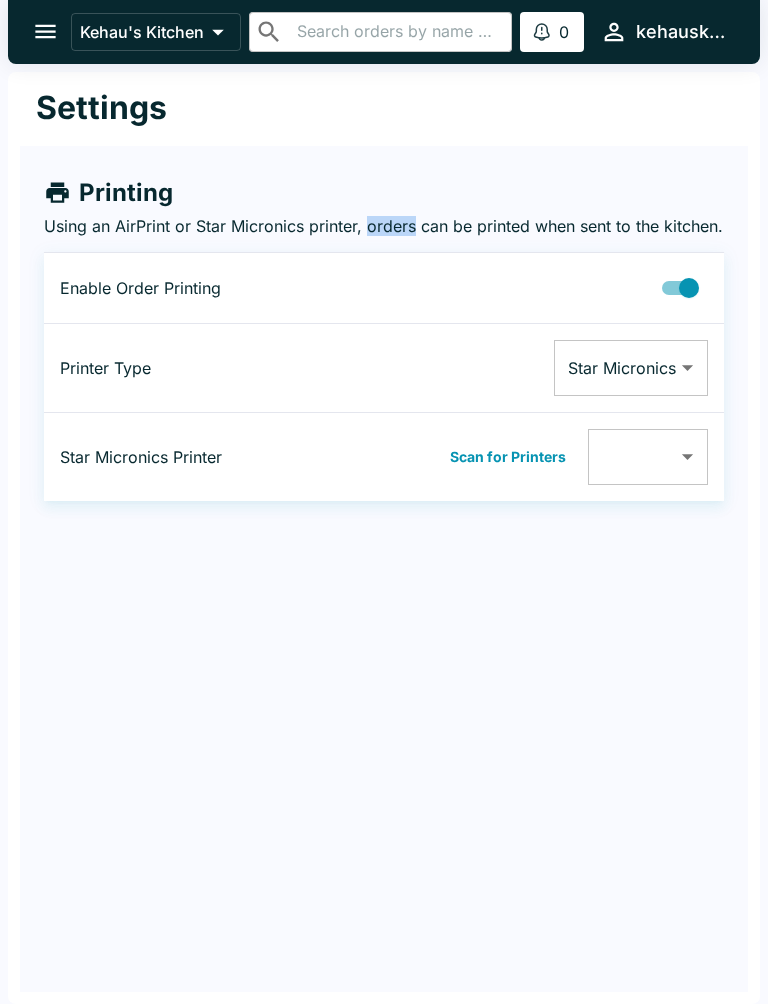 click on "Using an AirPrint or Star Micronics printer, orders can be printed when sent to the kitchen." at bounding box center [384, 226] 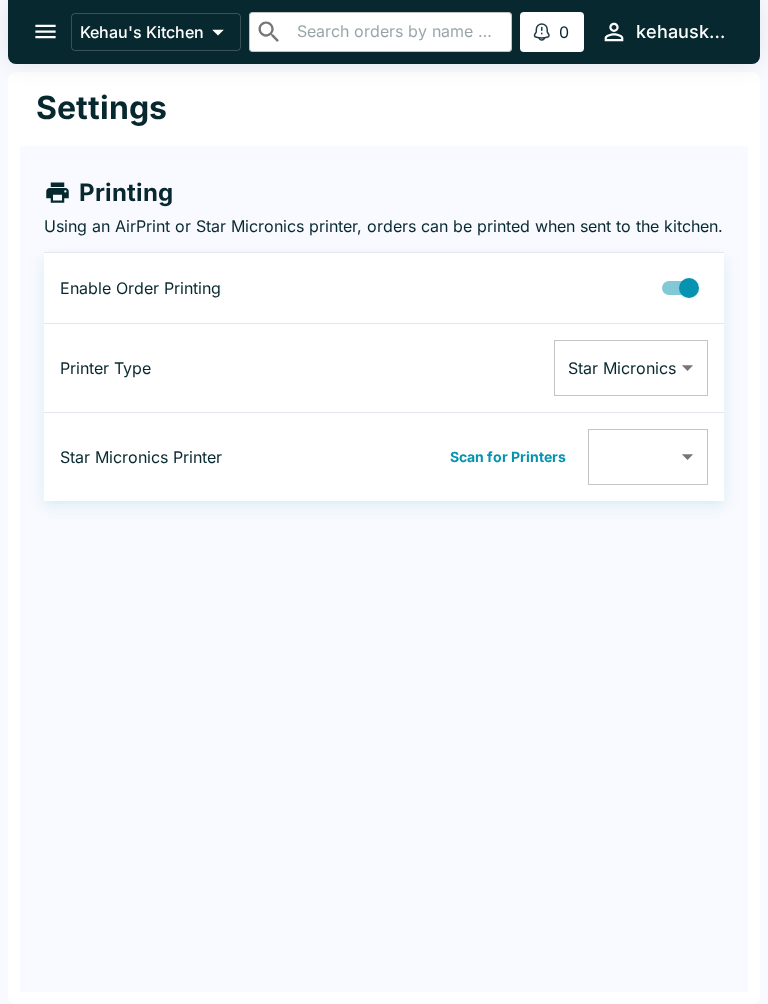 click on "Using an AirPrint or Star Micronics printer, orders can be printed when sent to the kitchen." at bounding box center [384, 226] 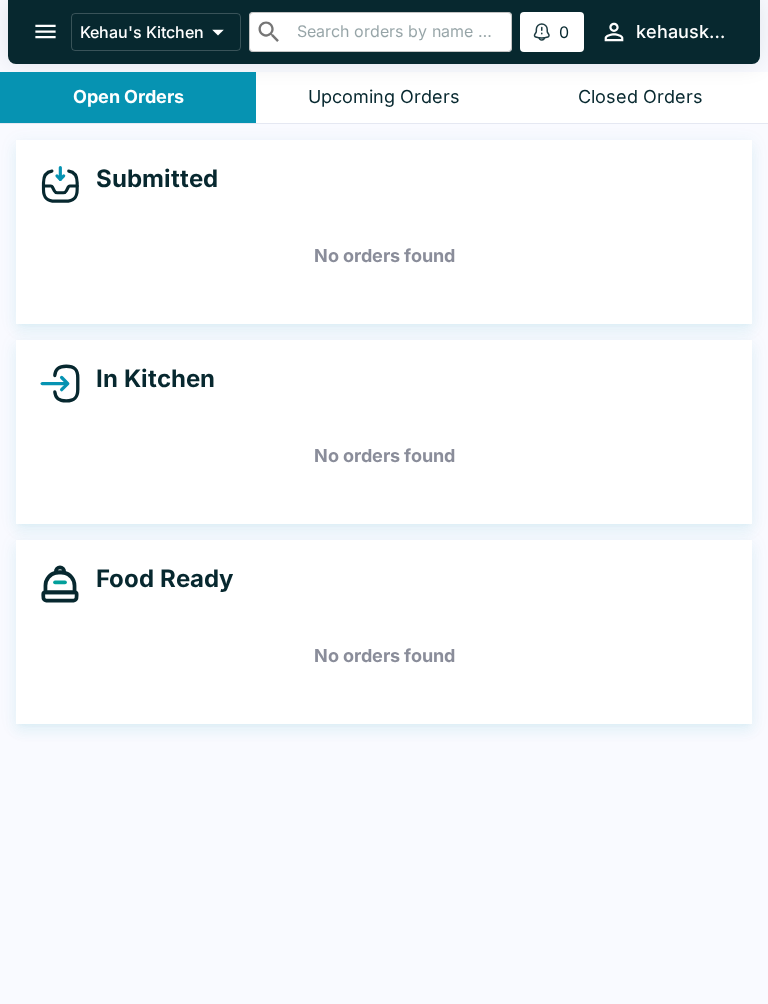 scroll, scrollTop: 0, scrollLeft: 0, axis: both 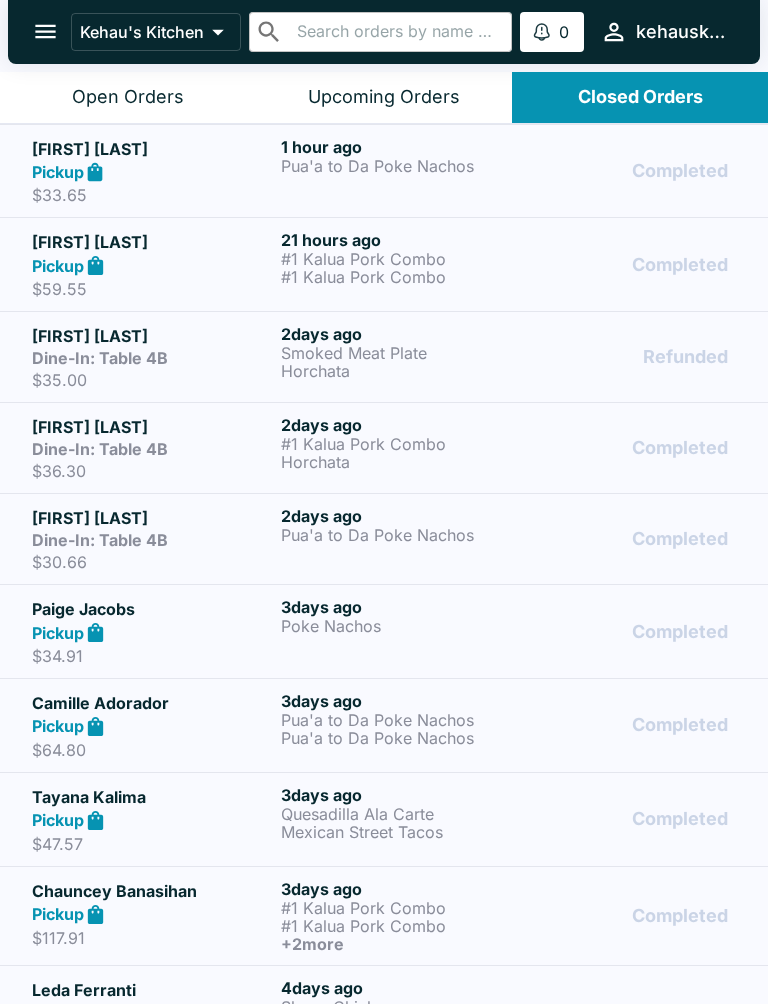 click on "Pua'a to Da Poke Nachos" at bounding box center (401, 166) 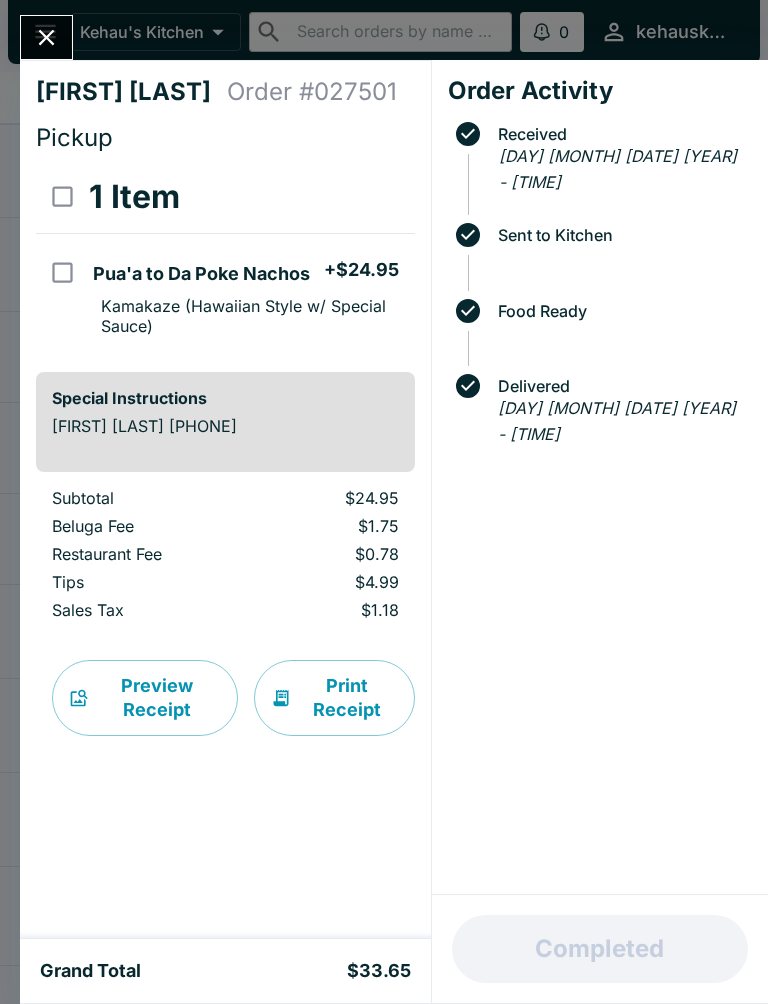 click on "Print Receipt" at bounding box center (334, 698) 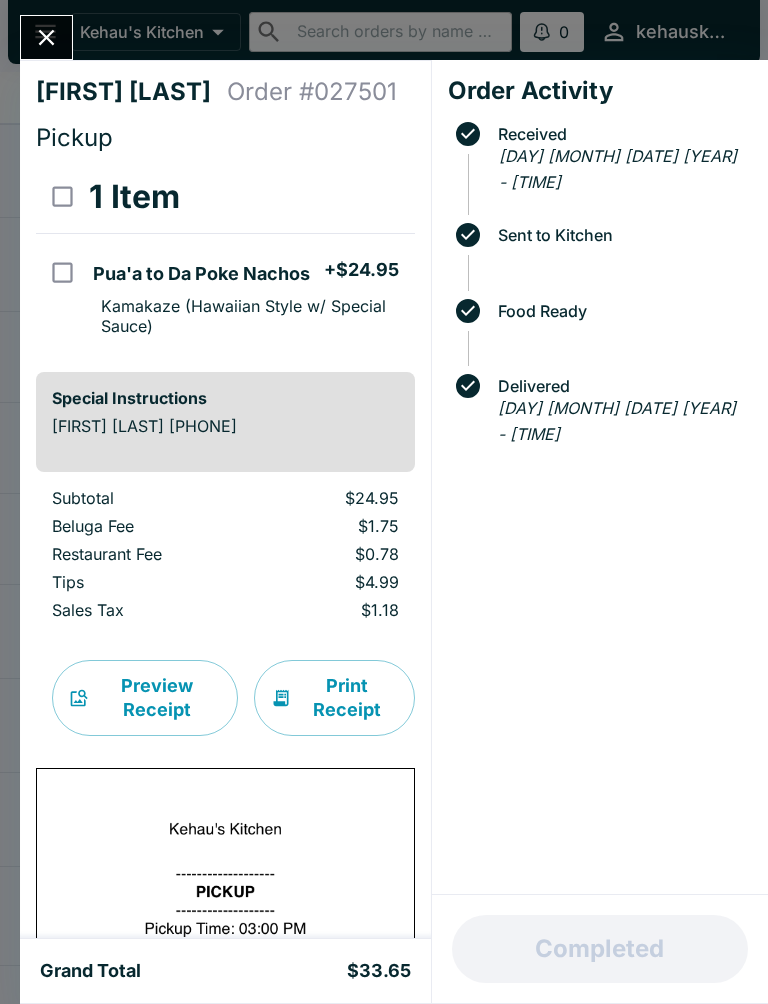 scroll, scrollTop: 523, scrollLeft: 0, axis: vertical 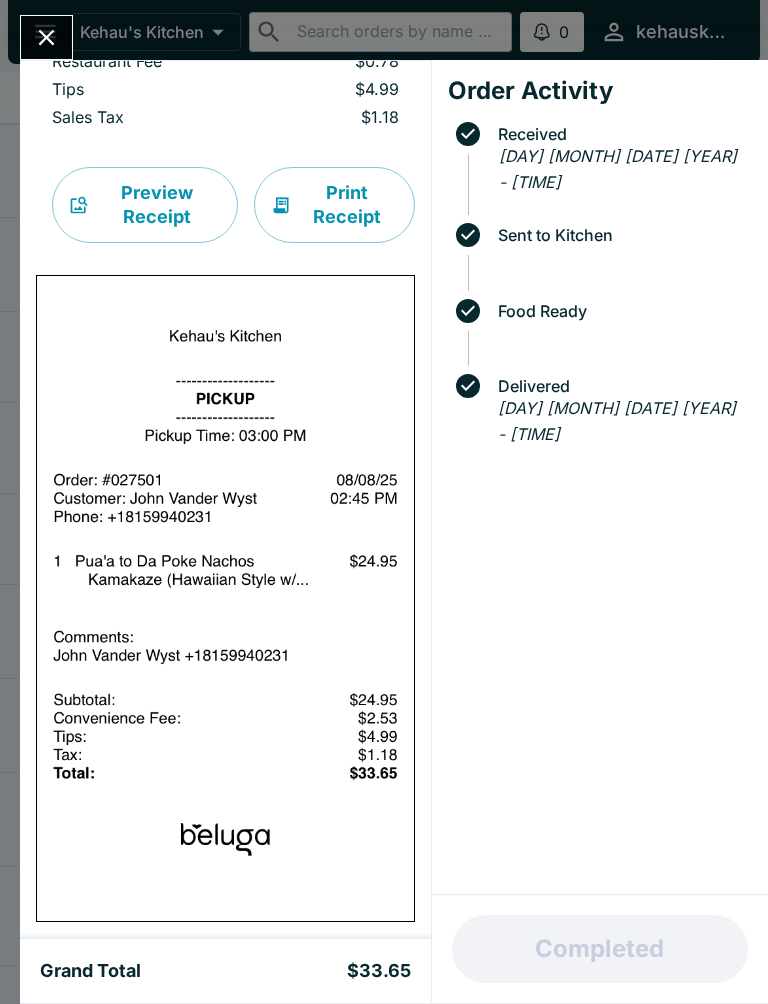 click 